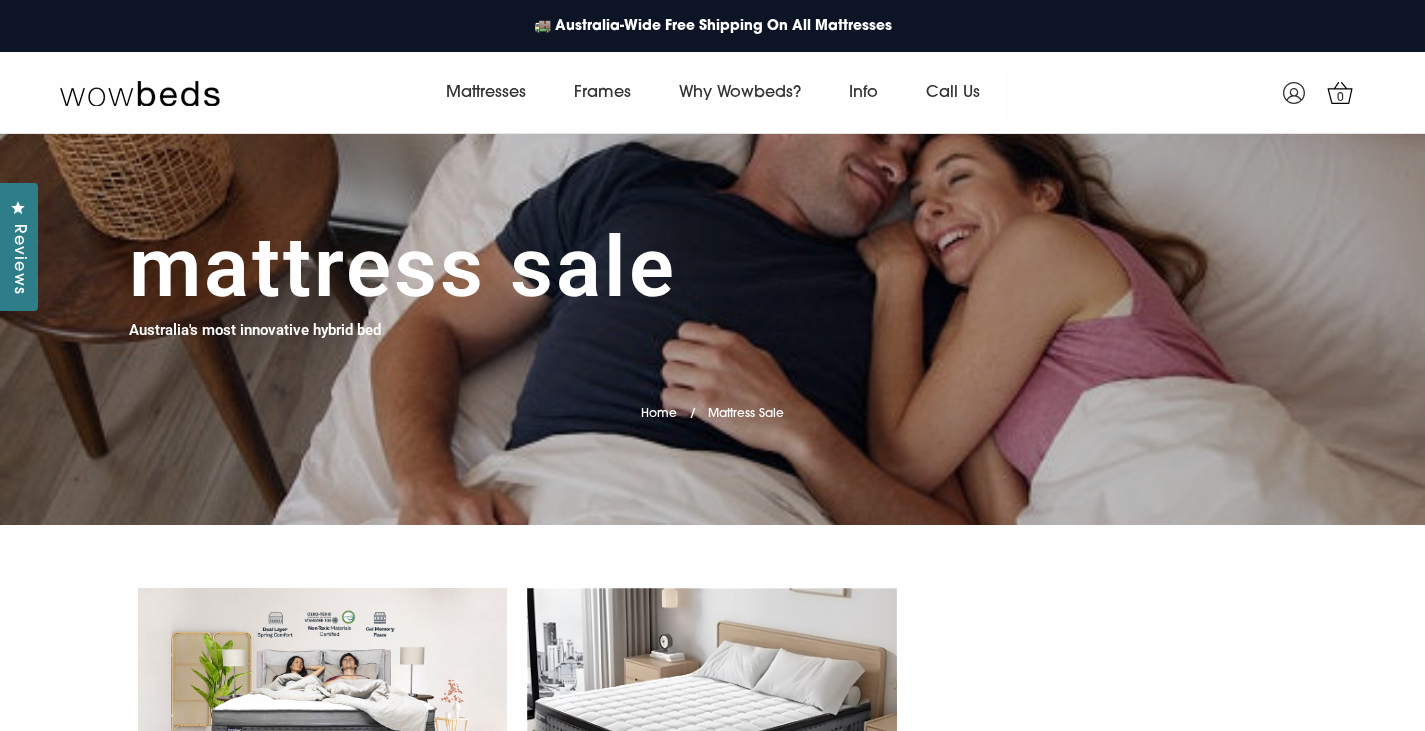 scroll, scrollTop: 0, scrollLeft: 0, axis: both 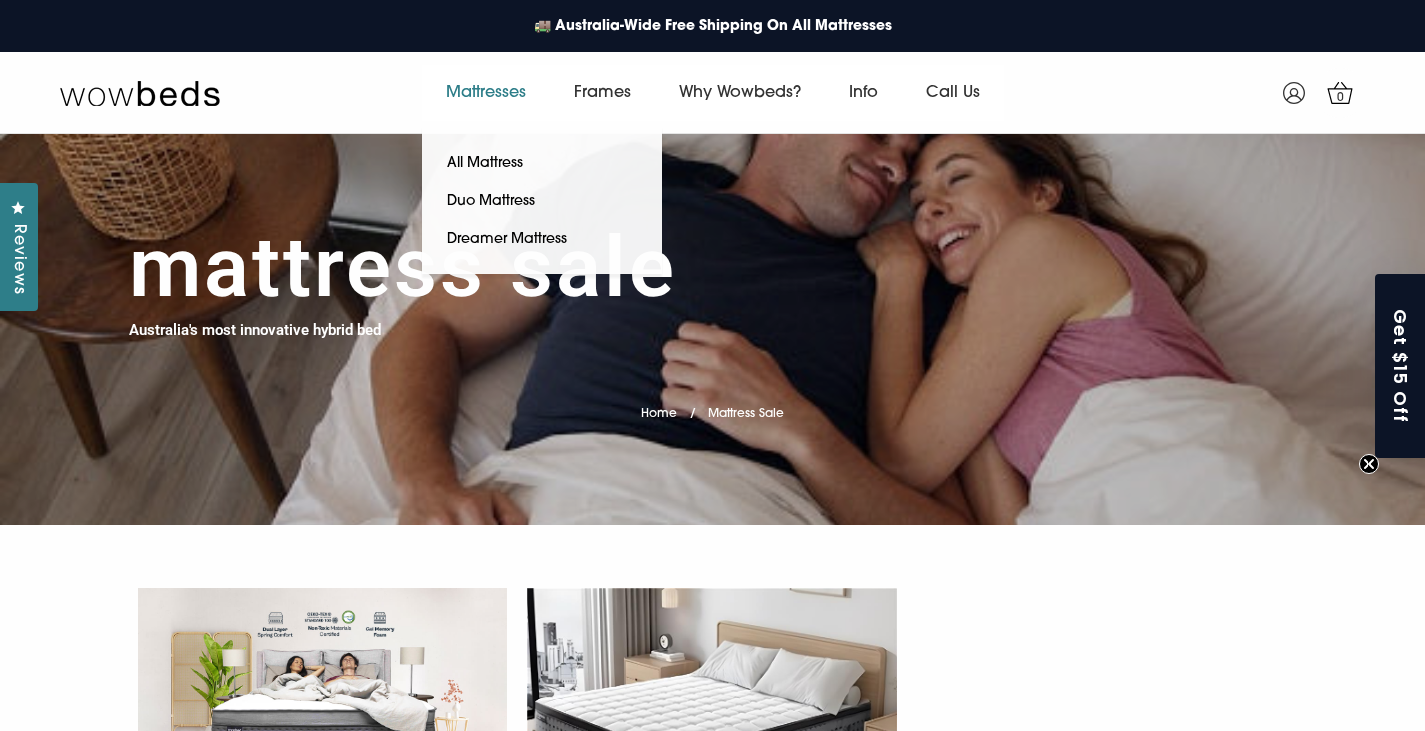 click on "Mattresses" at bounding box center (486, 93) 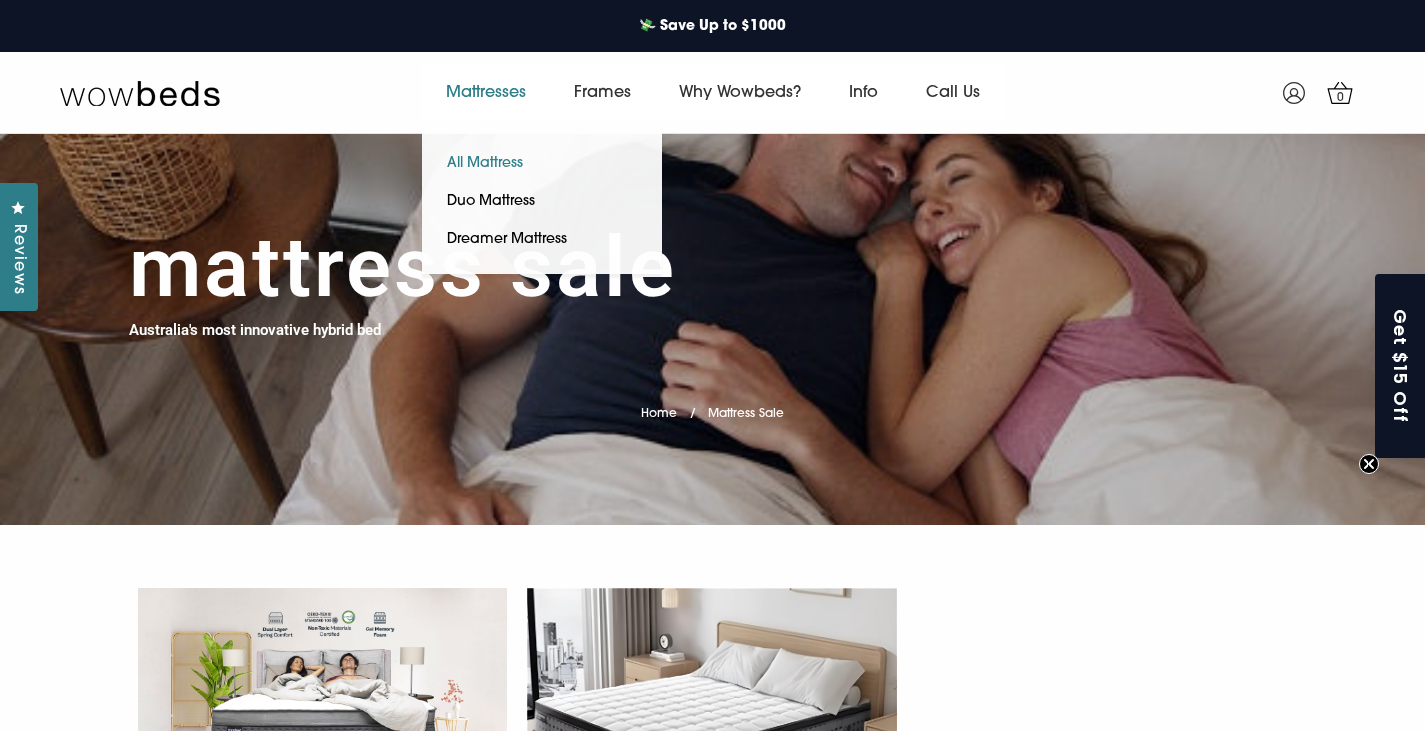click on "All Mattress" at bounding box center (485, 164) 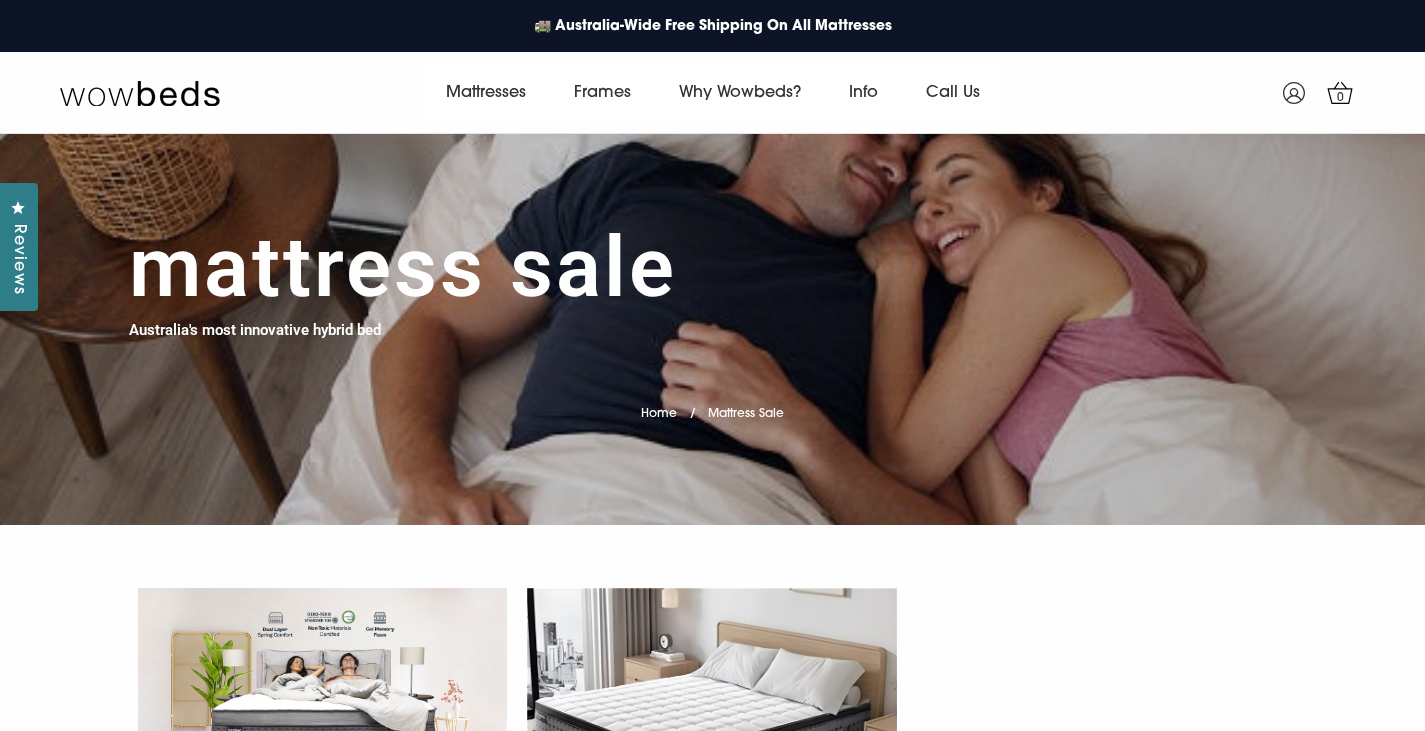 scroll, scrollTop: 0, scrollLeft: 0, axis: both 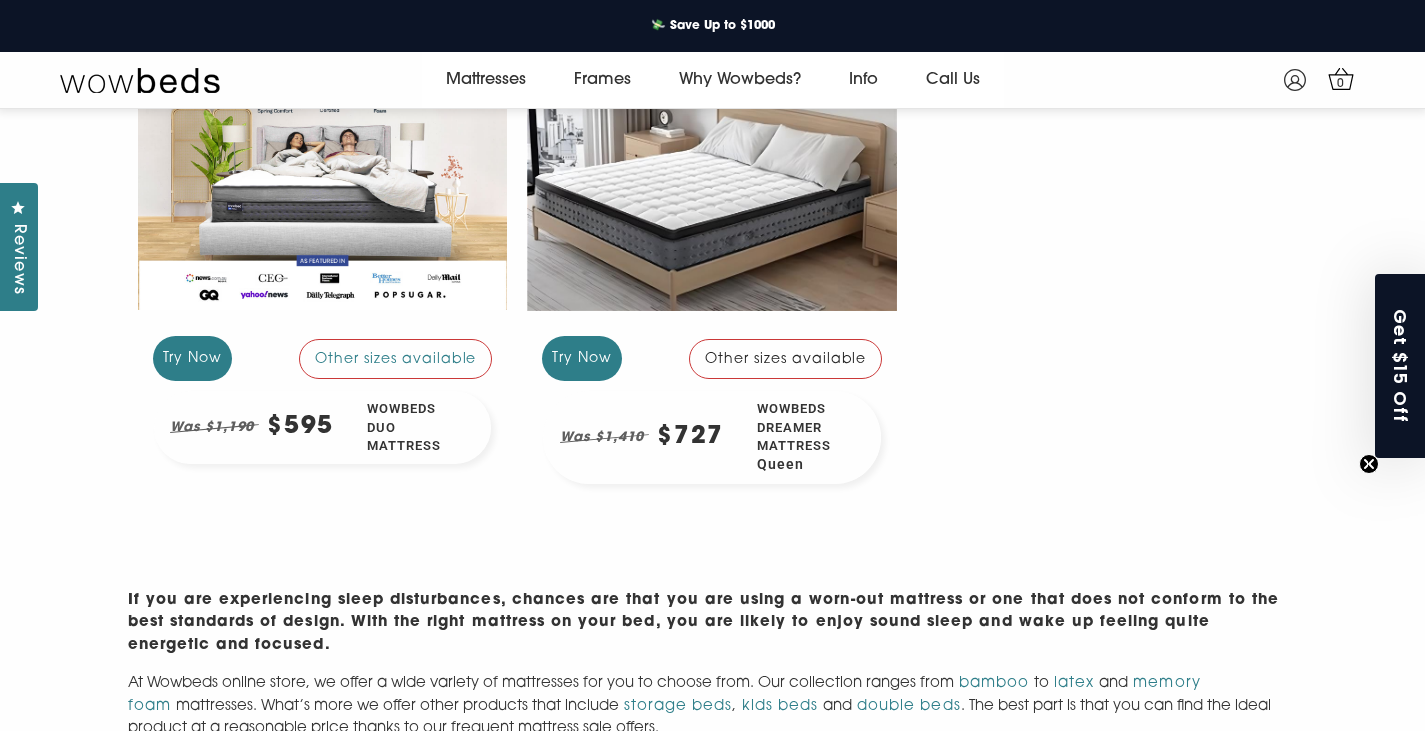 click at bounding box center [712, 187] 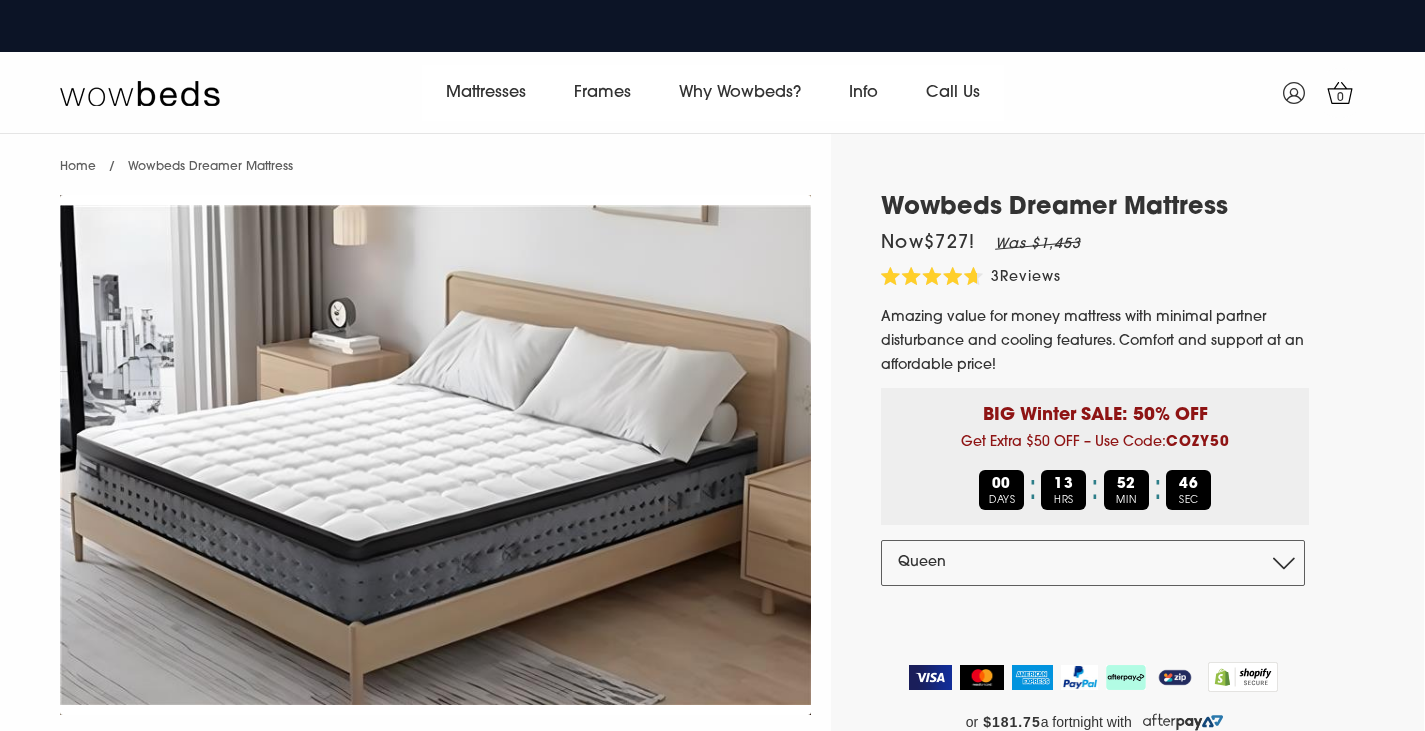 scroll, scrollTop: 0, scrollLeft: 0, axis: both 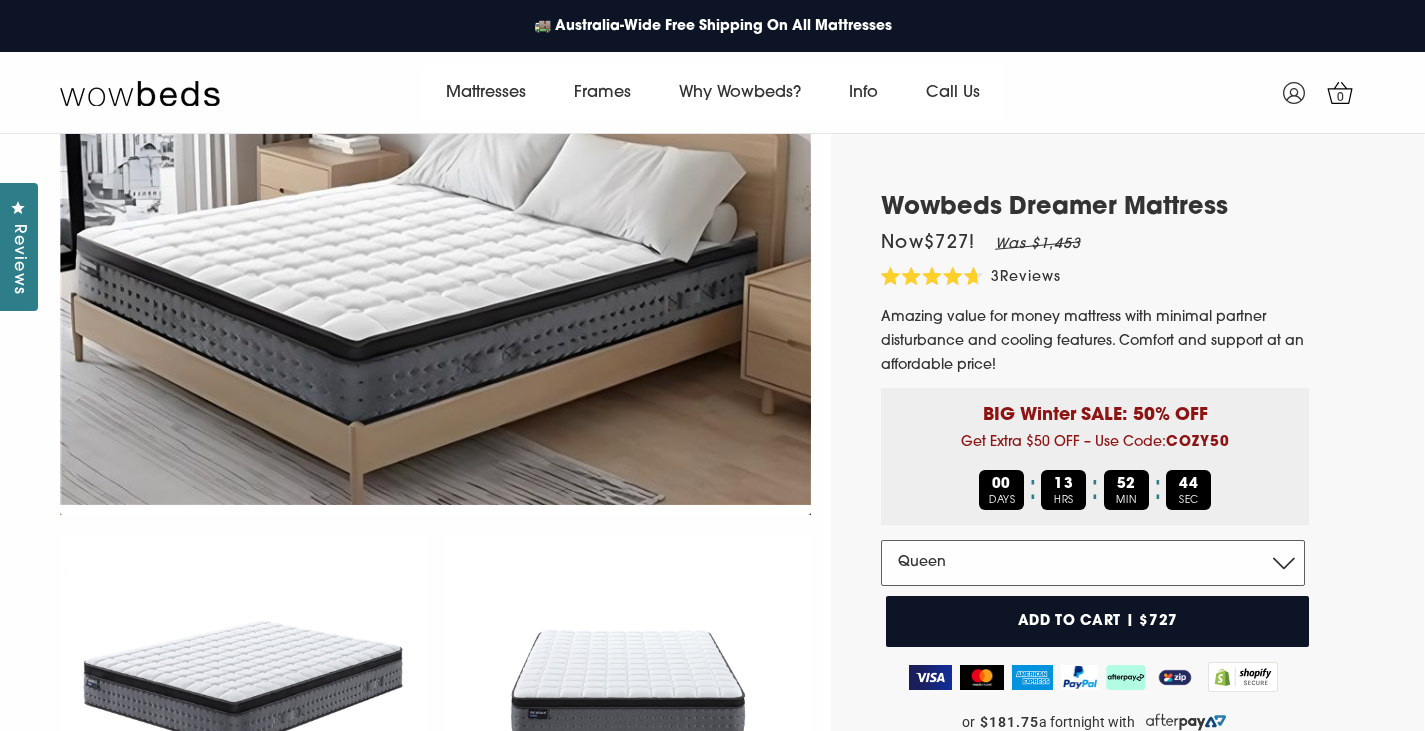 click on "Double Queen King" at bounding box center [1093, 563] 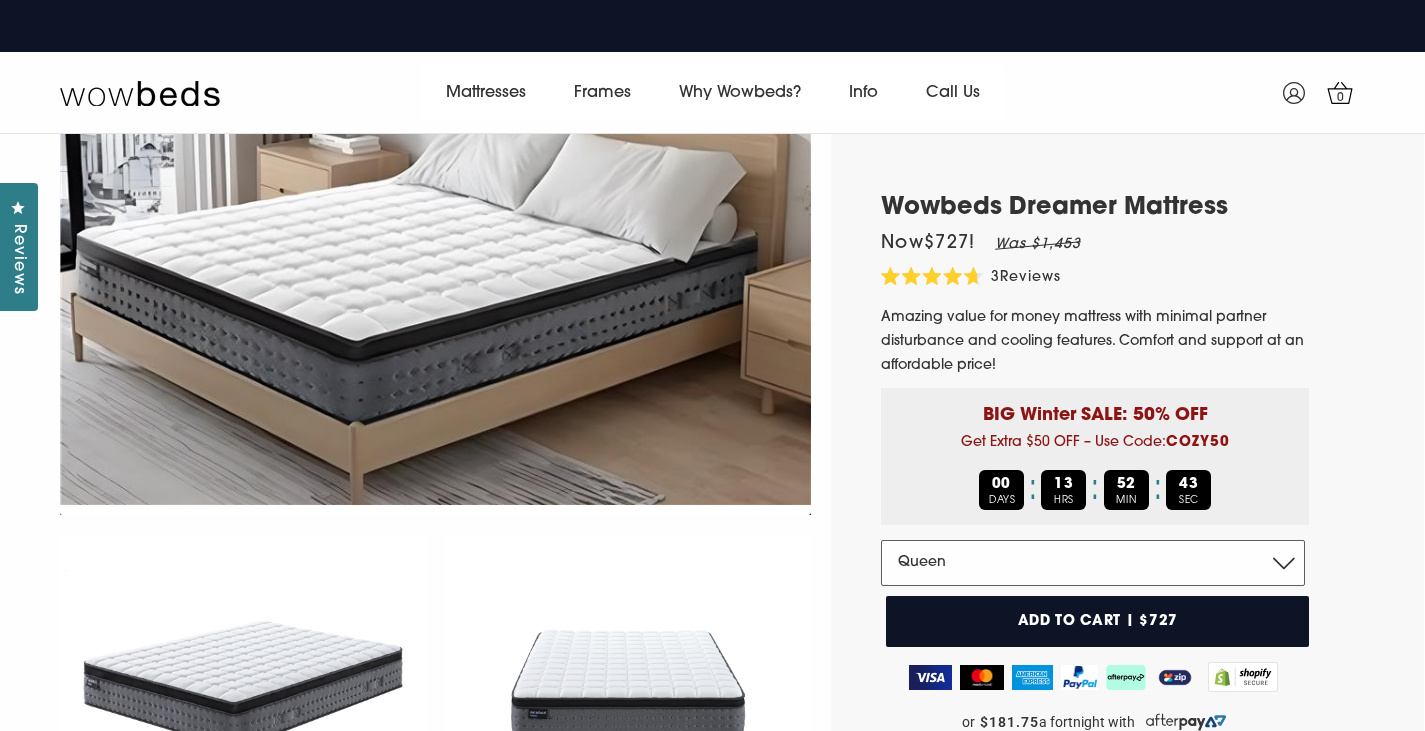 select on "King" 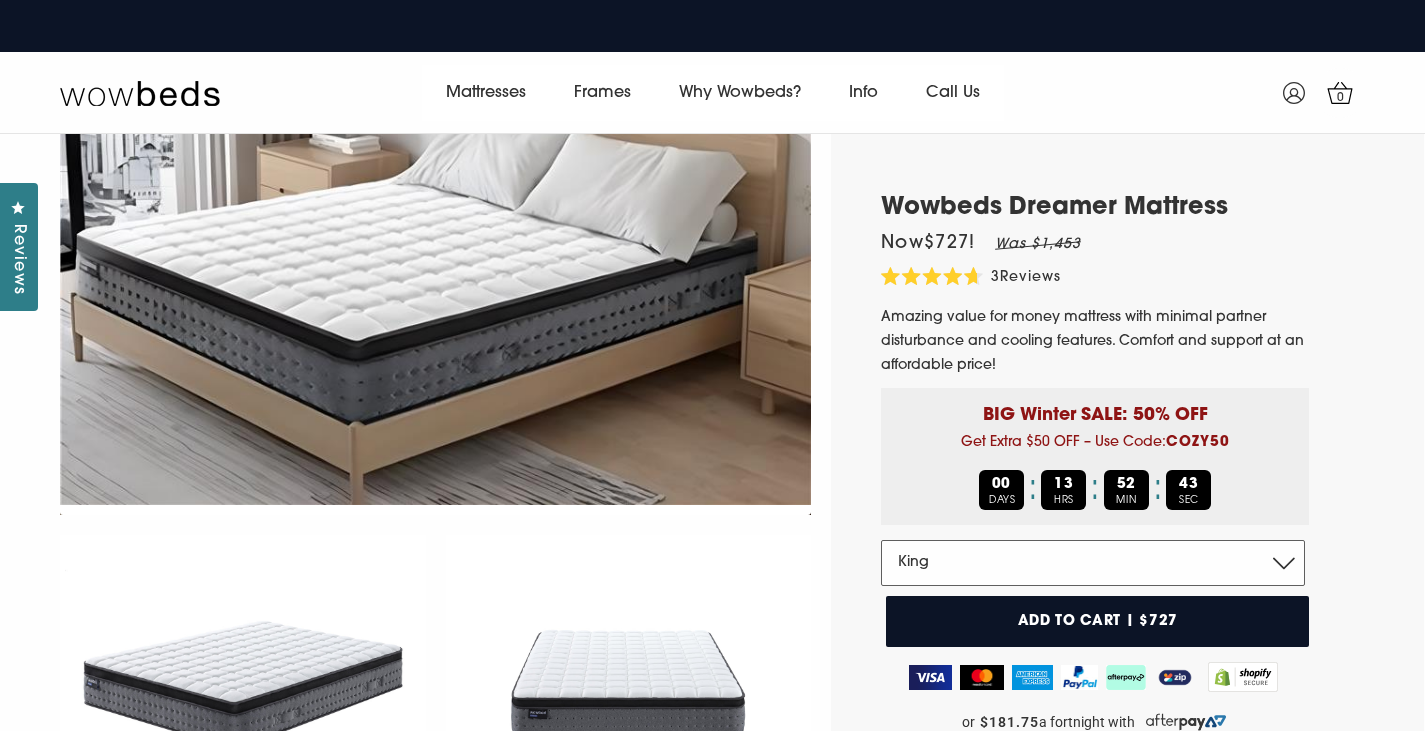click on "Double Queen King" at bounding box center (1093, 563) 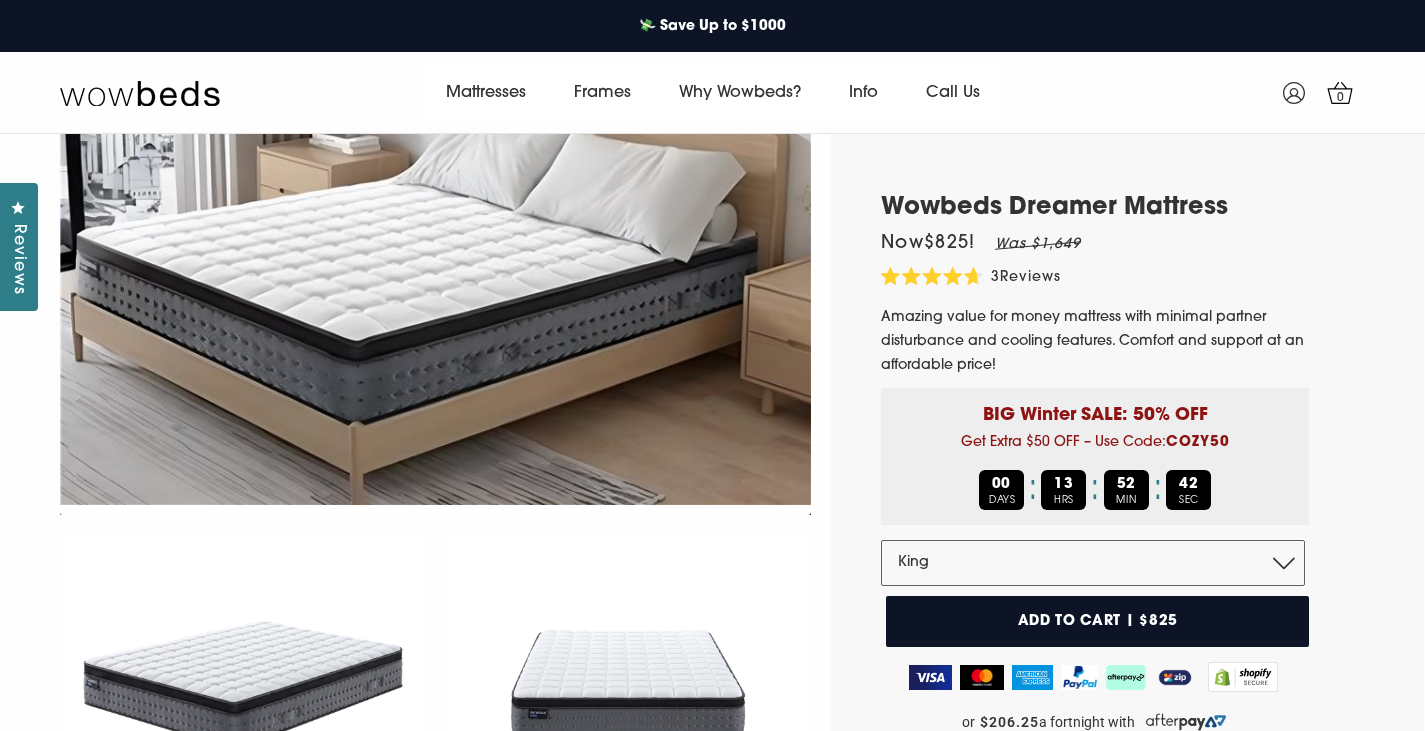 drag, startPoint x: 867, startPoint y: 461, endPoint x: 862, endPoint y: 448, distance: 13.928389 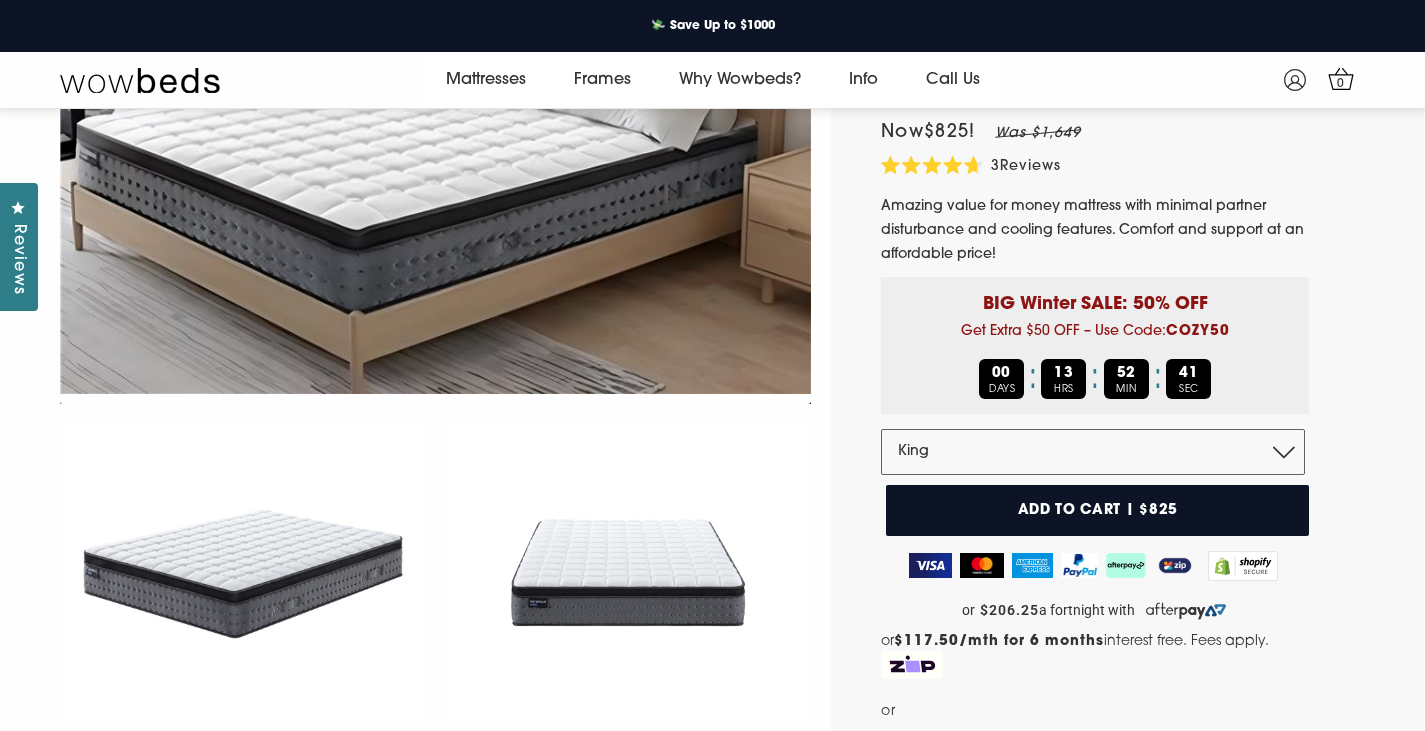 scroll, scrollTop: 100, scrollLeft: 0, axis: vertical 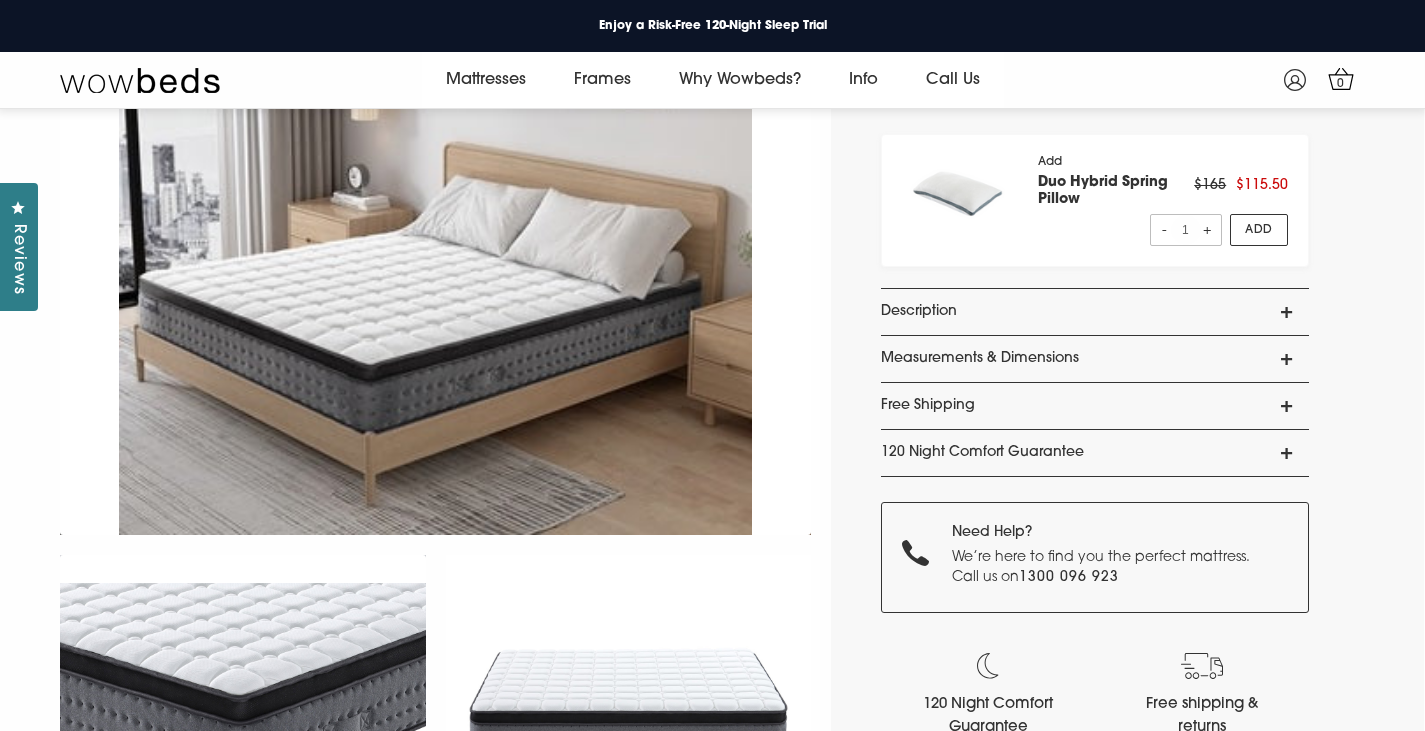 click on "Description" at bounding box center [1095, 312] 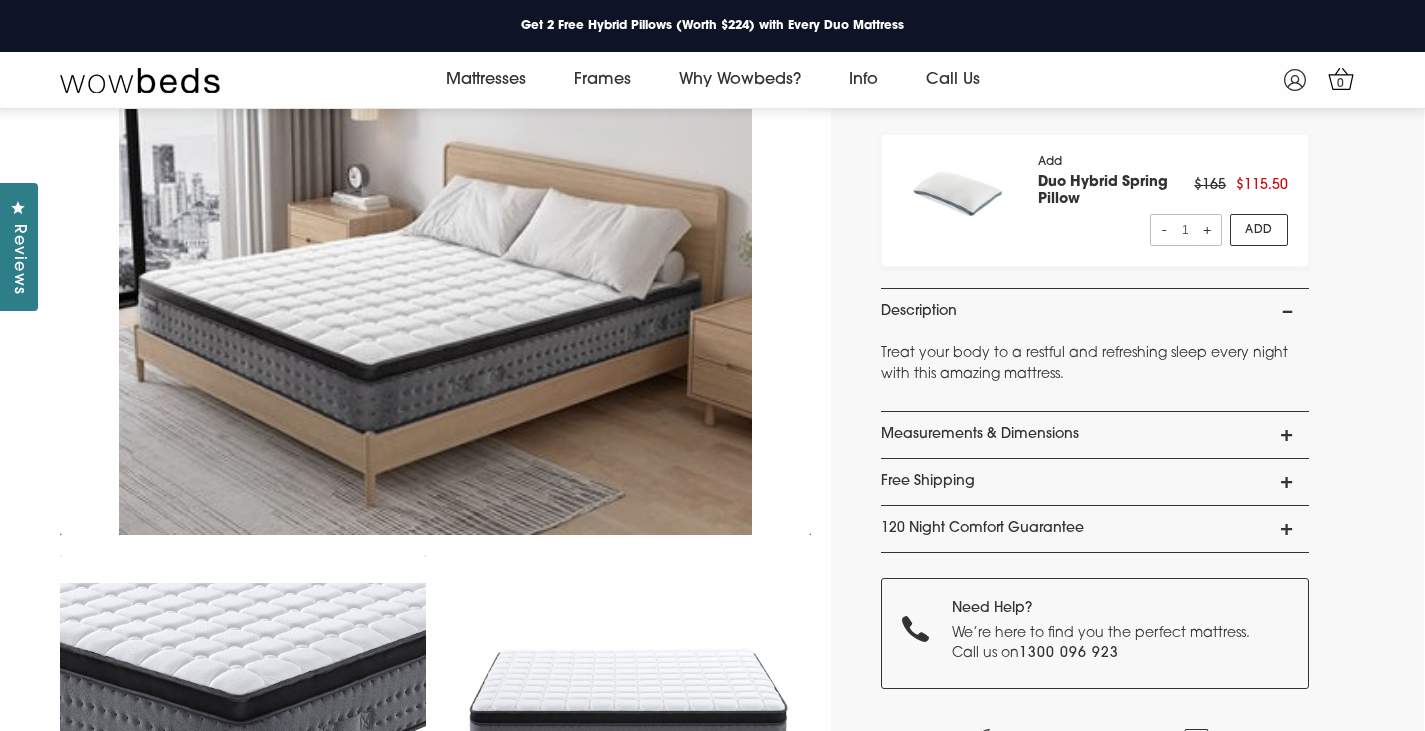 click on "Measurements & Dimensions" at bounding box center (1095, 435) 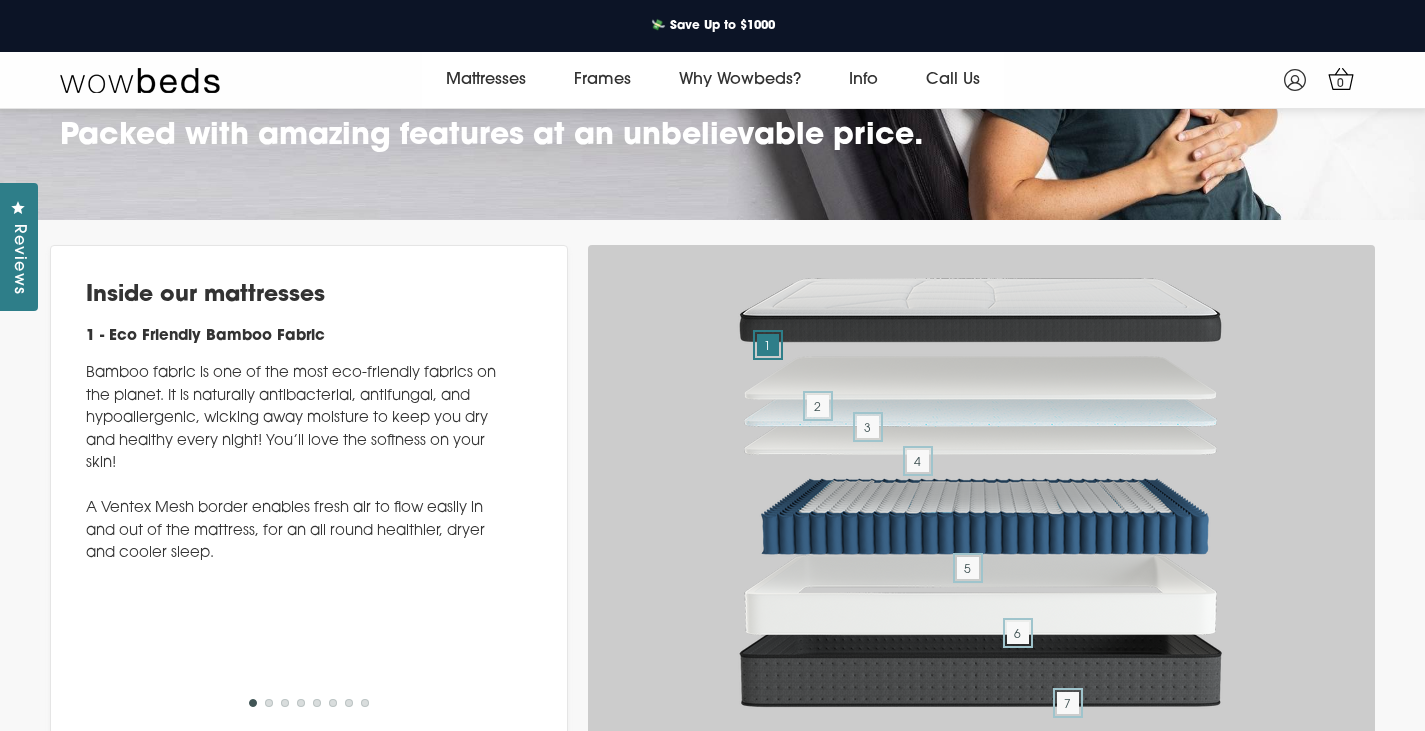 scroll, scrollTop: 5600, scrollLeft: 0, axis: vertical 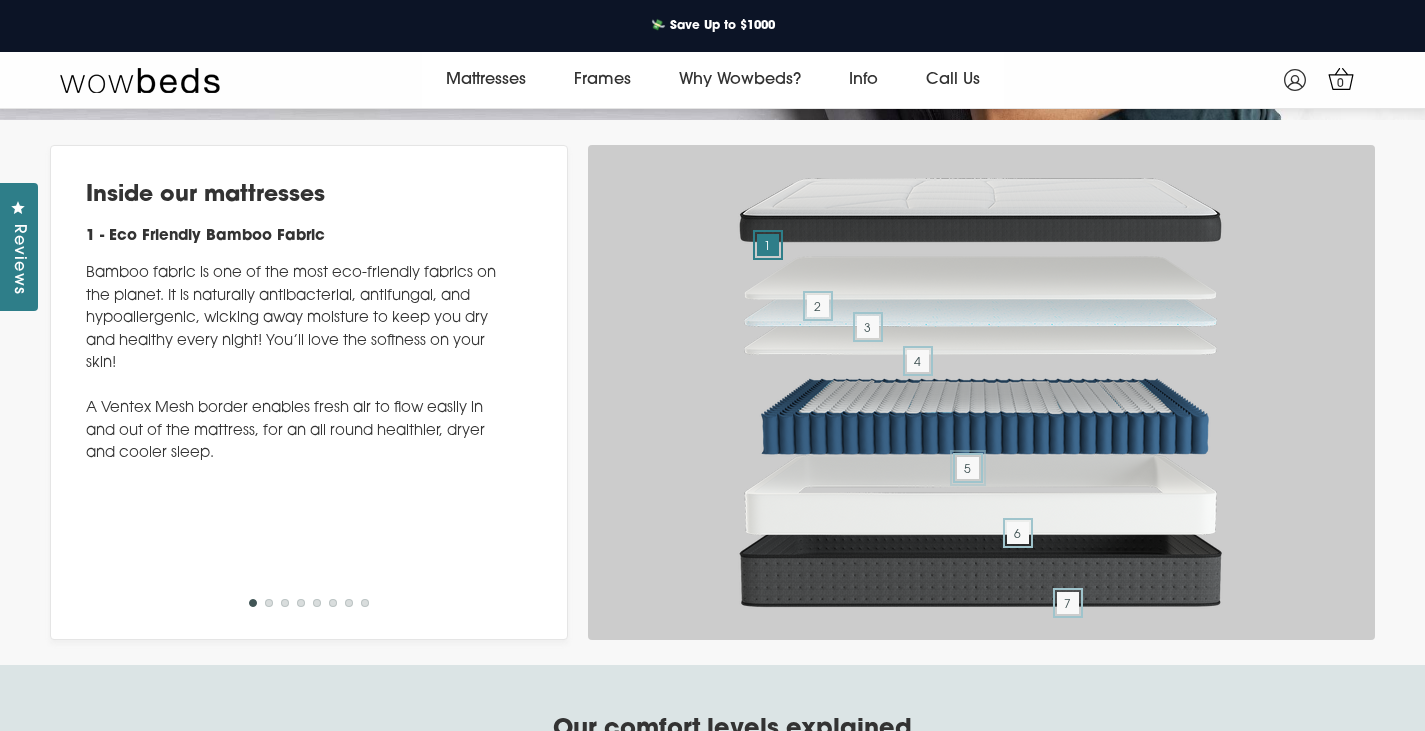 click on "5" at bounding box center [968, 468] 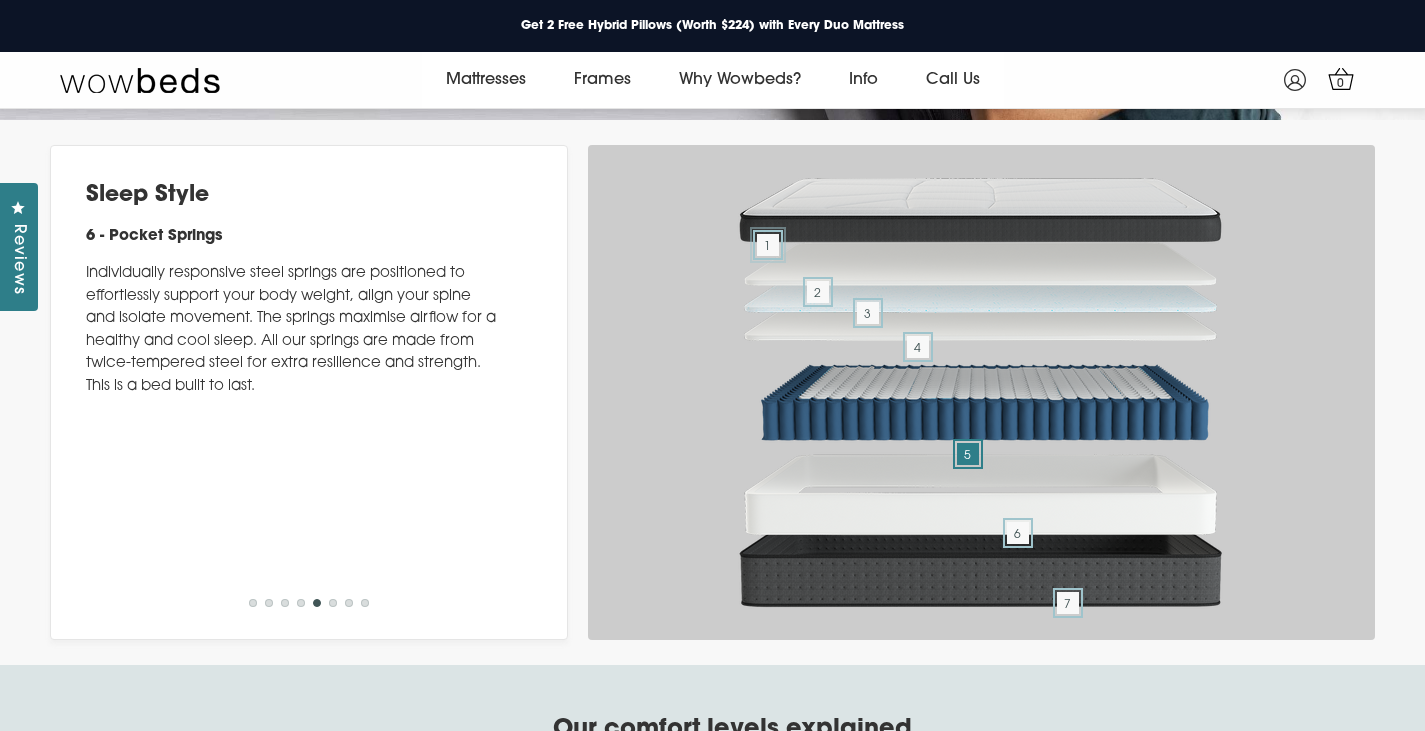 click on "1" at bounding box center (768, 245) 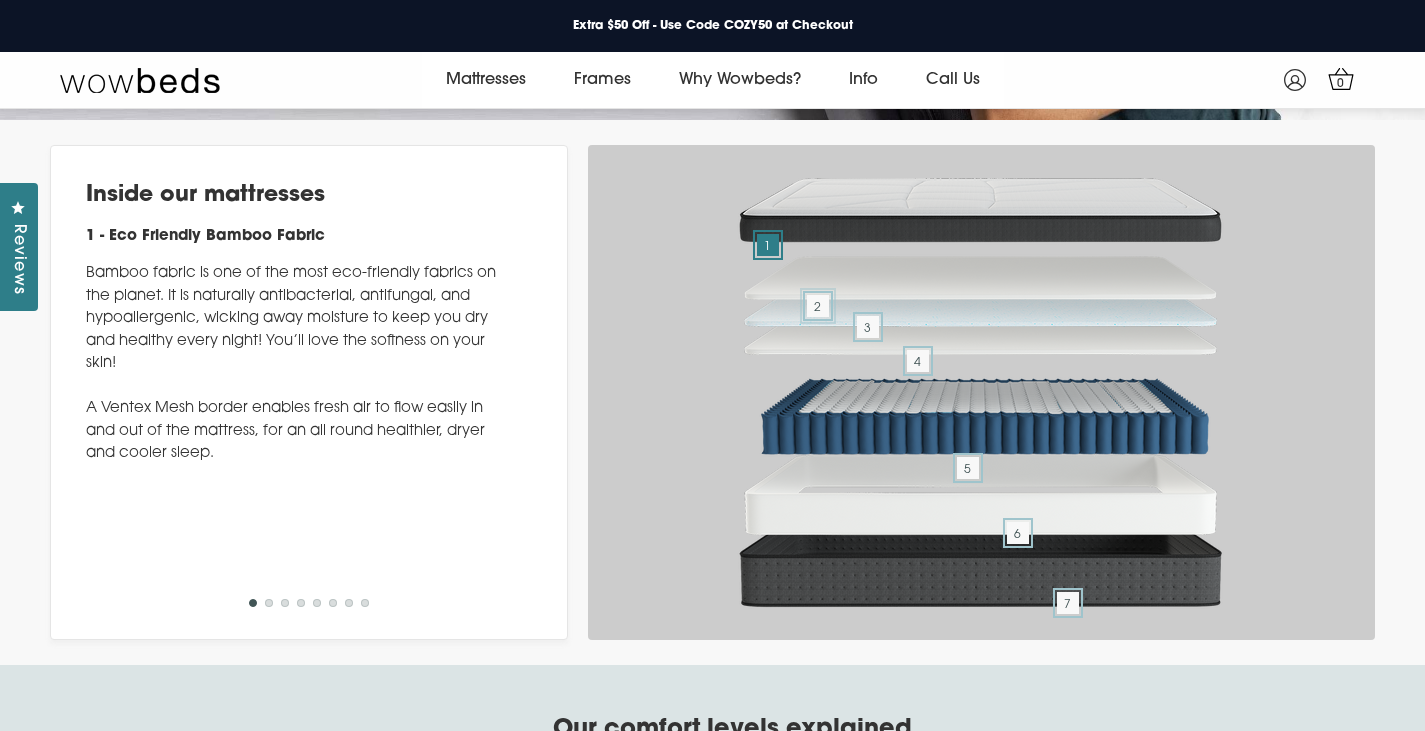 click on "2" at bounding box center [818, 306] 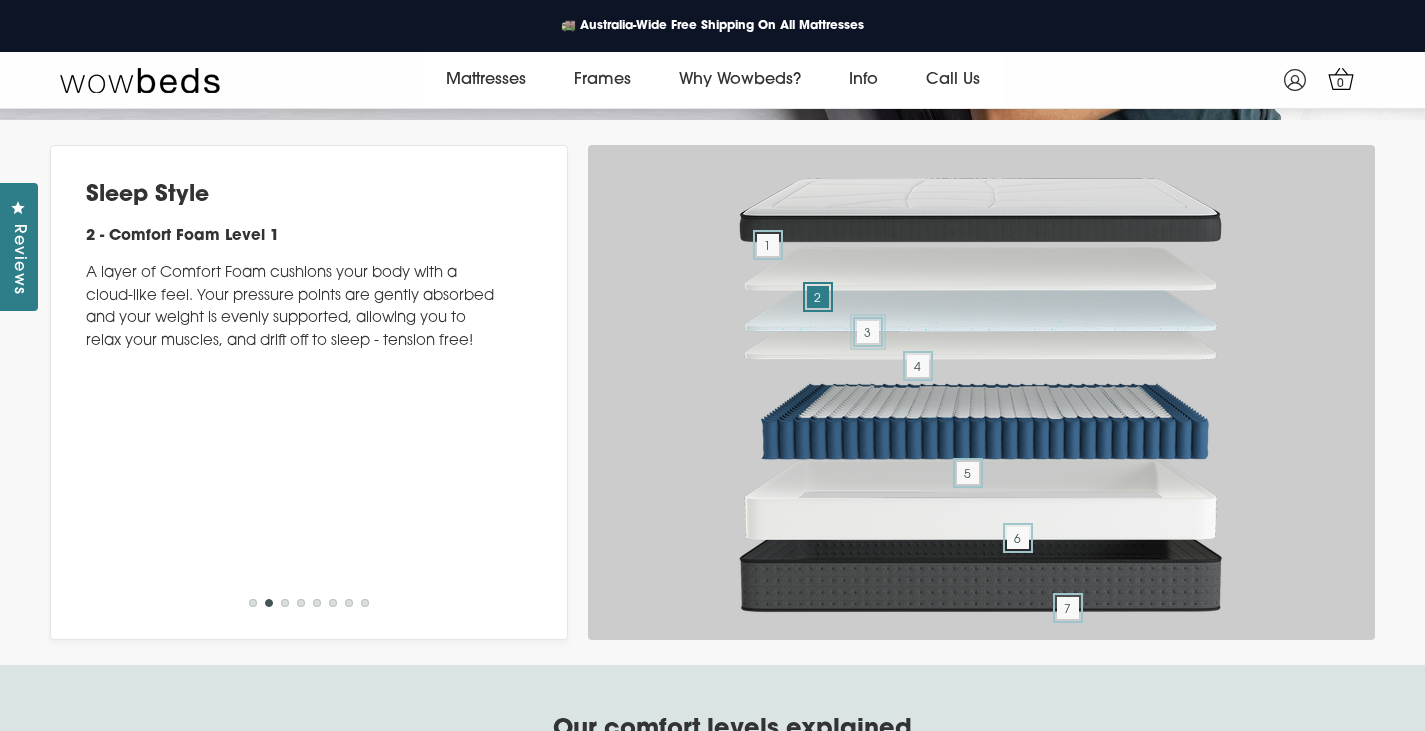 click on "3" at bounding box center [868, 332] 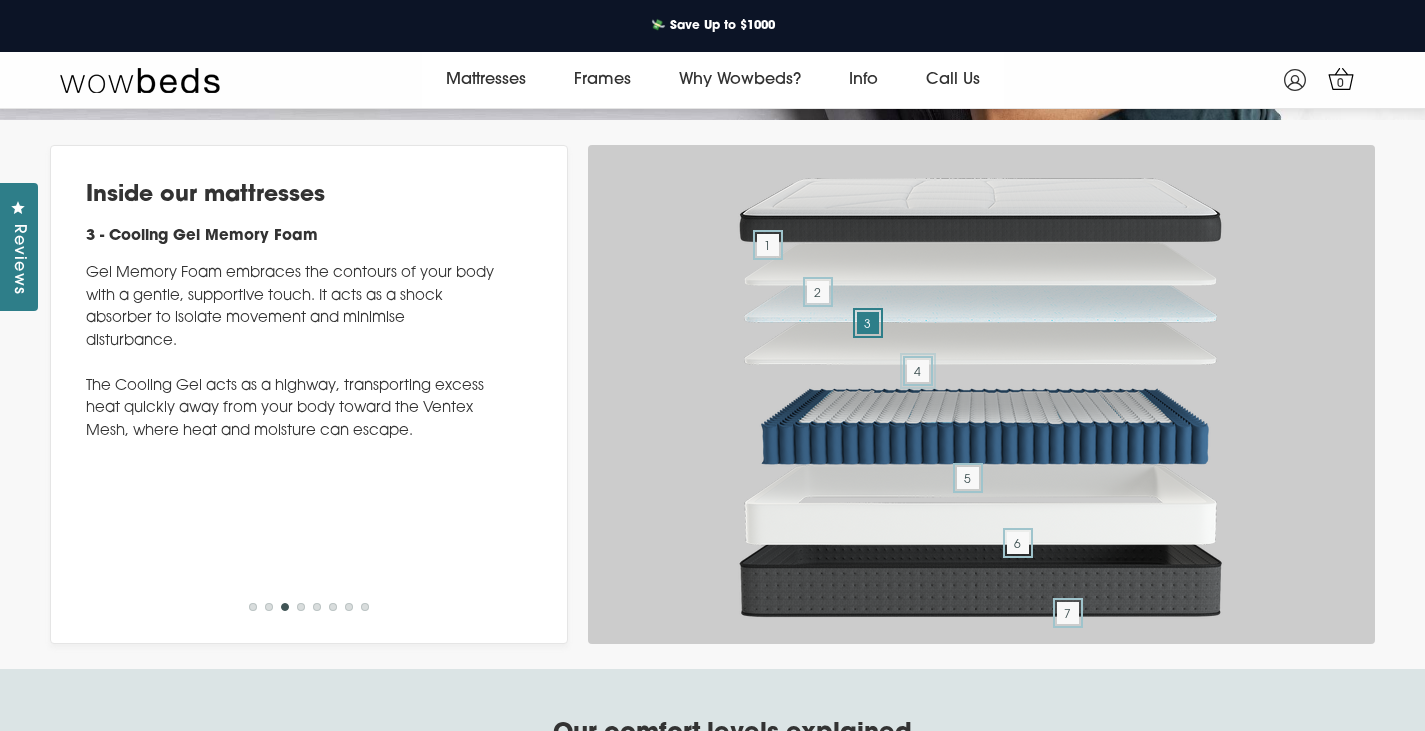 click on "4" at bounding box center (918, 371) 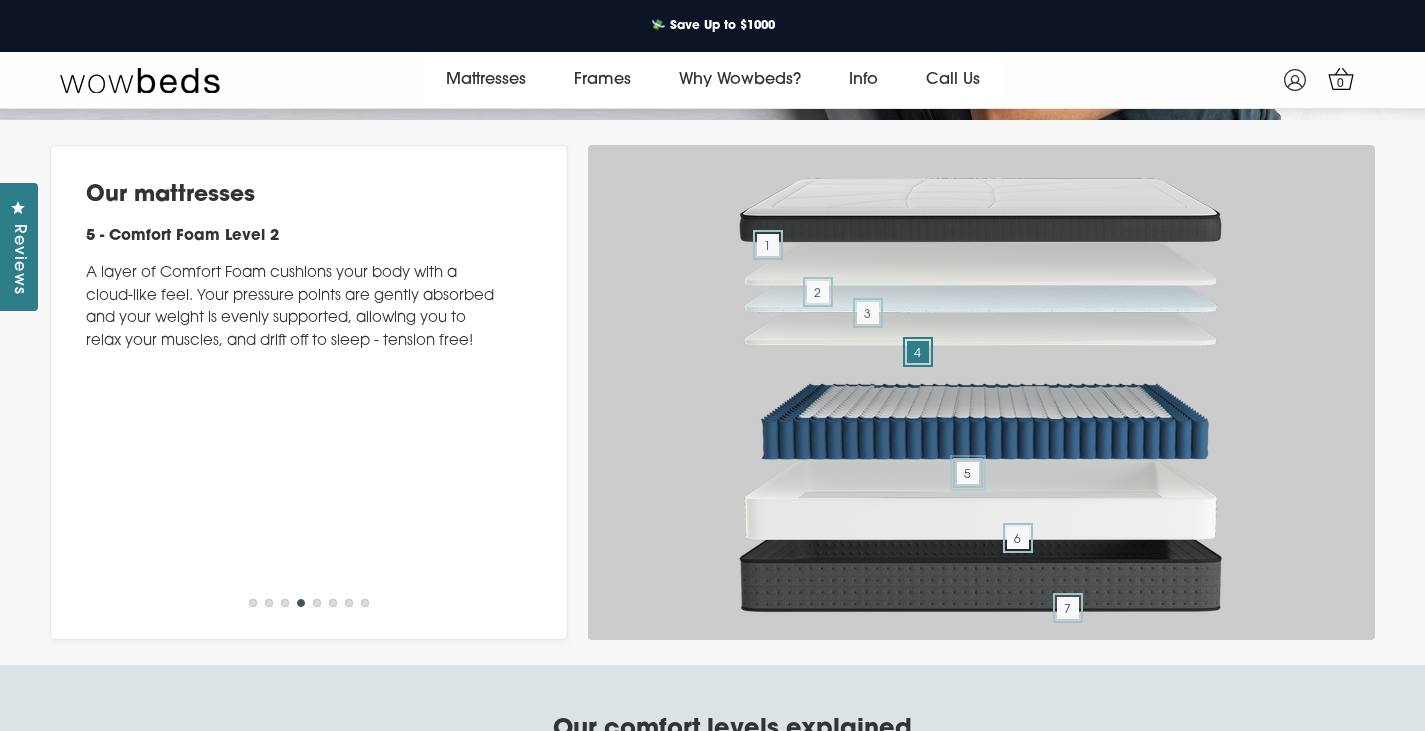 click on "5" at bounding box center (968, 473) 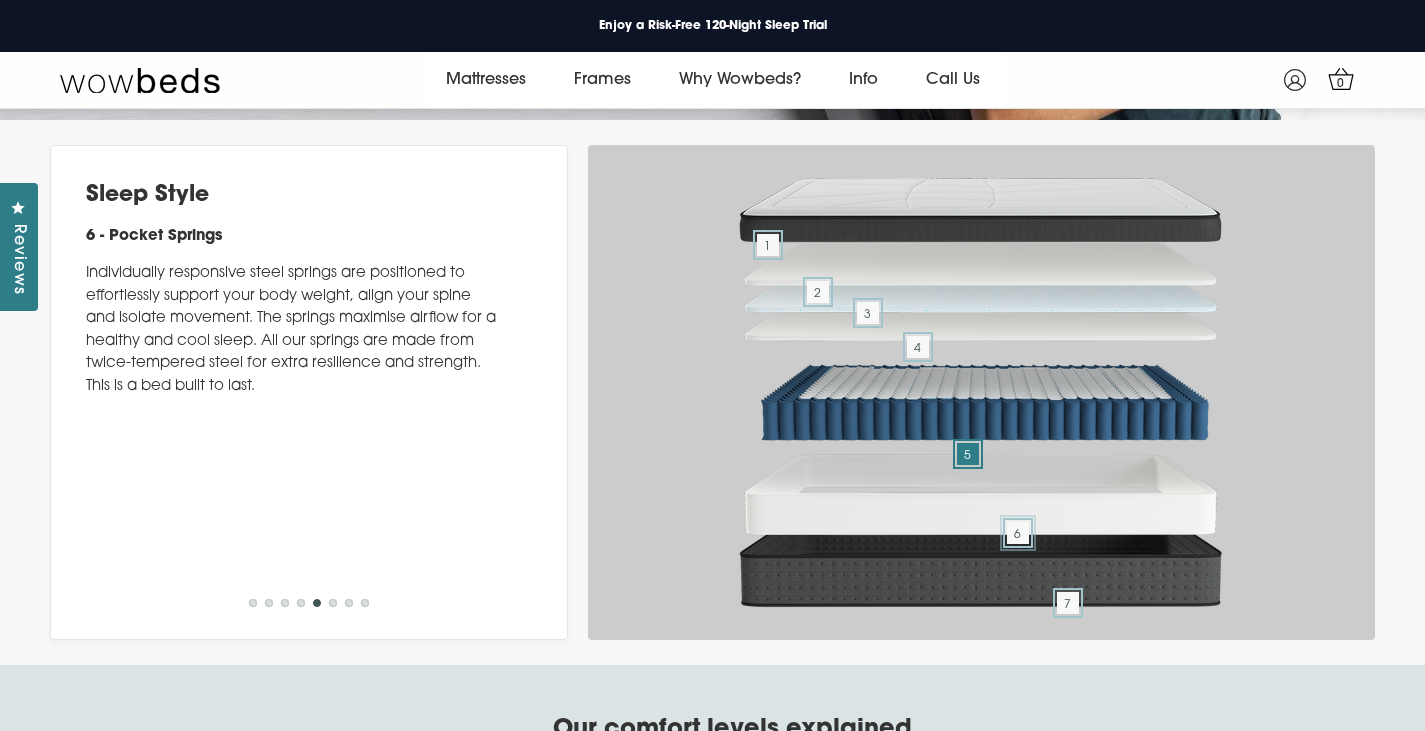 click on "6" at bounding box center (1018, 533) 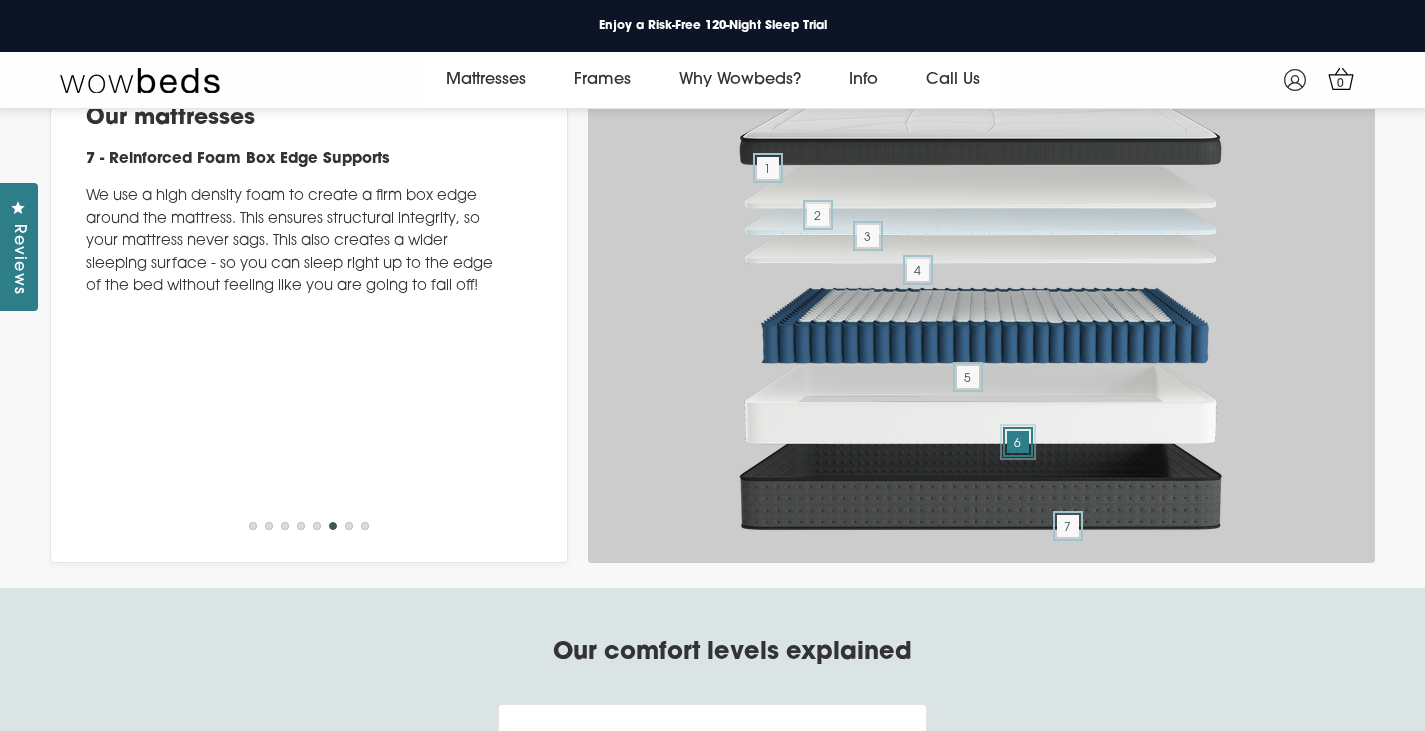 scroll, scrollTop: 5700, scrollLeft: 0, axis: vertical 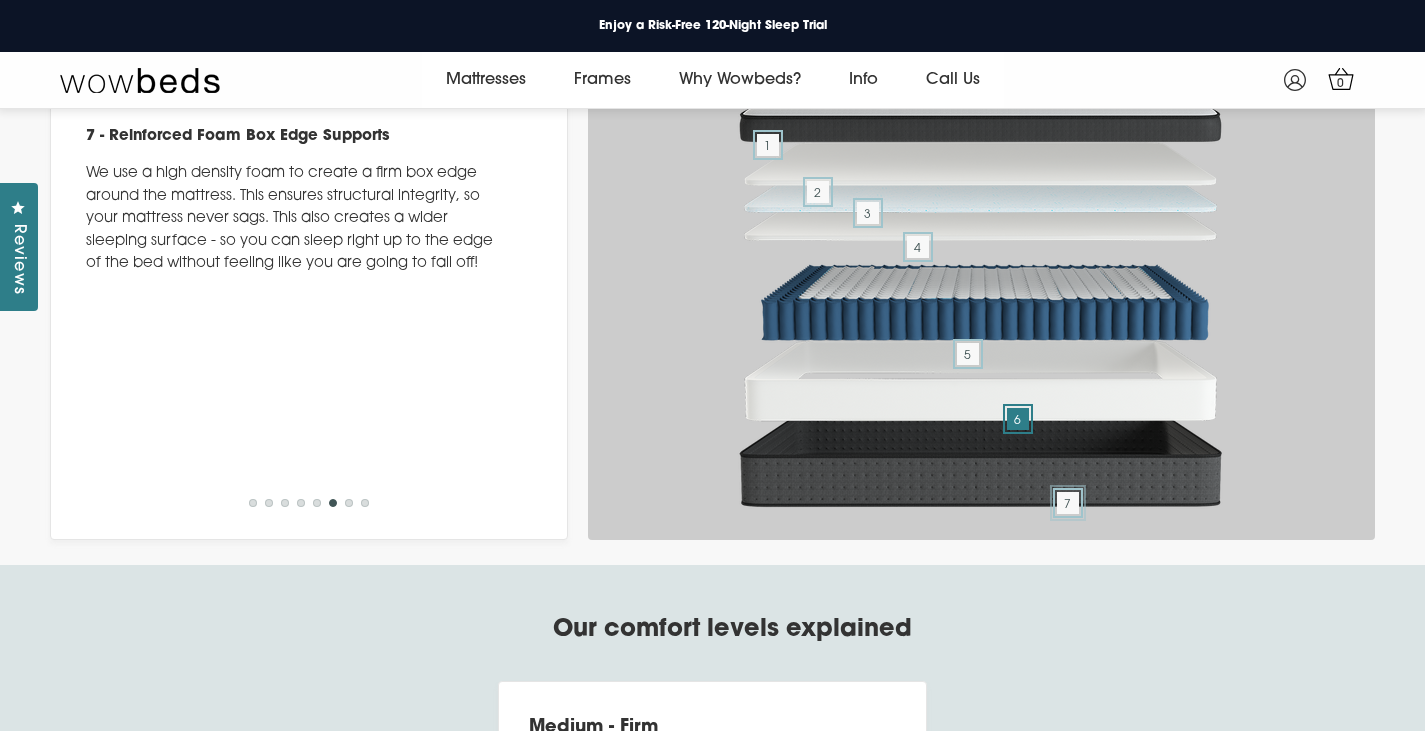 click on "7" at bounding box center (1068, 503) 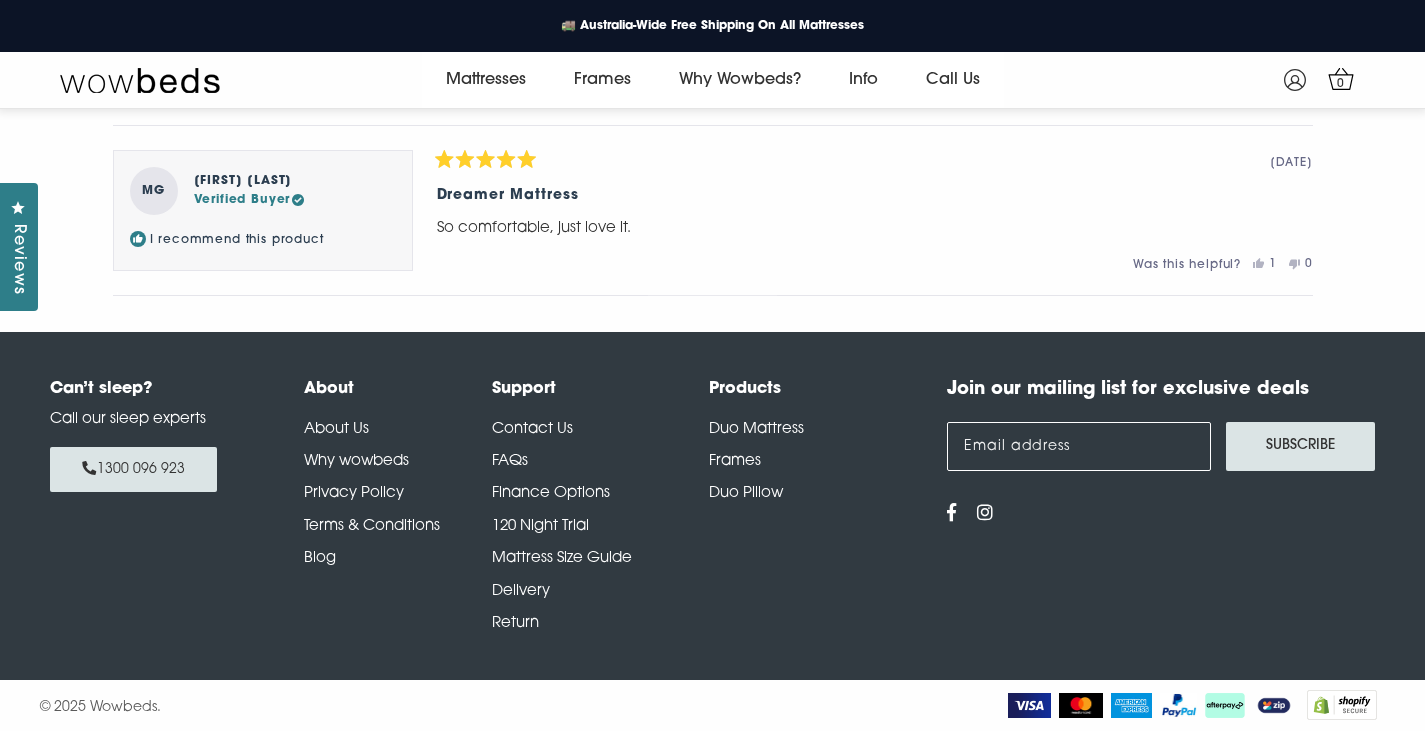 scroll, scrollTop: 8320, scrollLeft: 0, axis: vertical 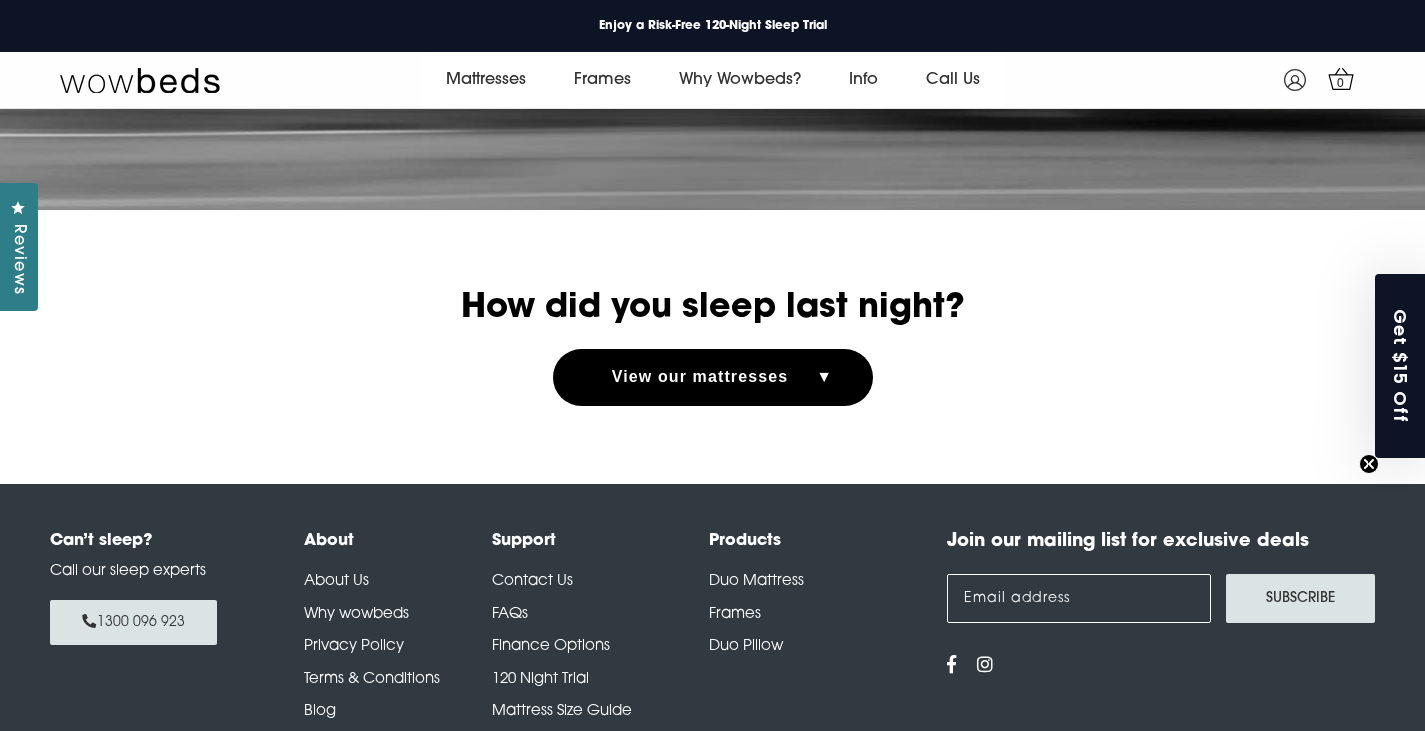 click on "View our mattresses" at bounding box center (715, 377) 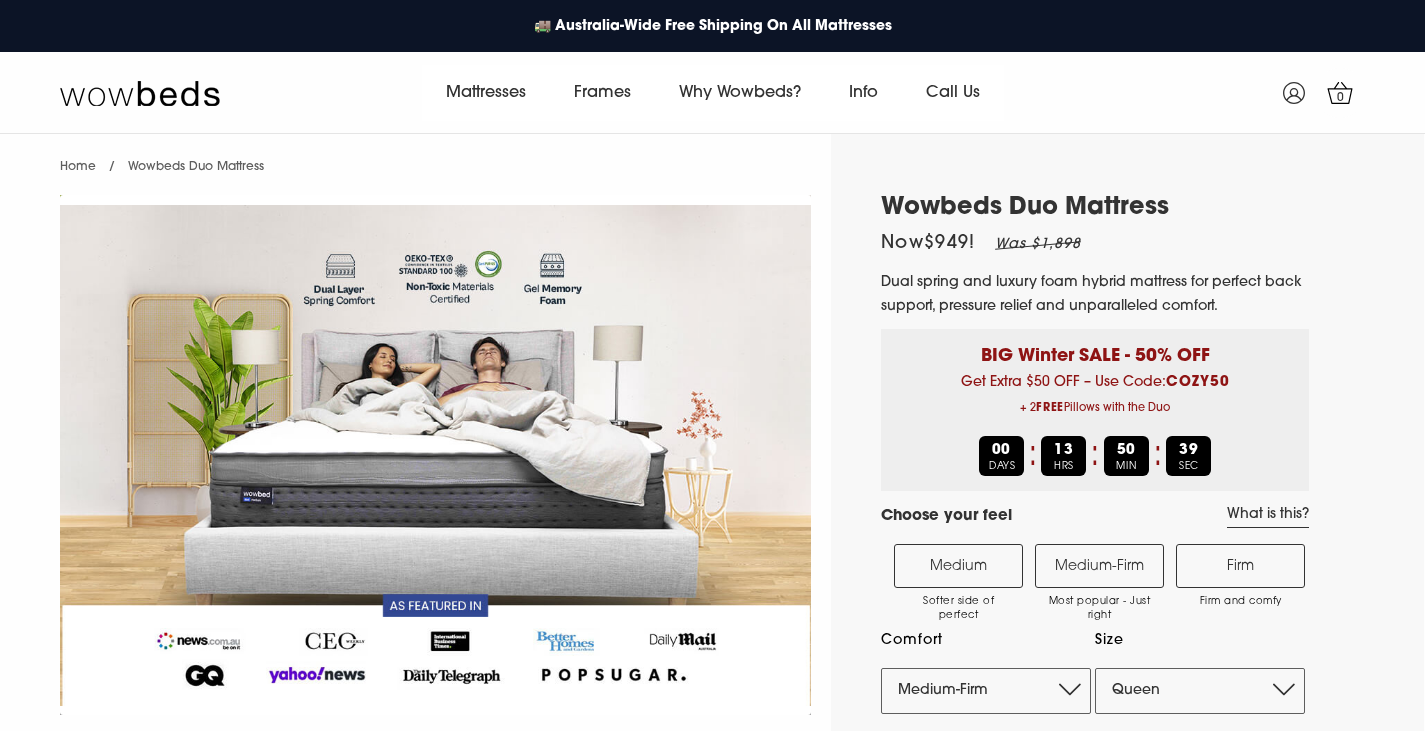 select on "Medium-Firm" 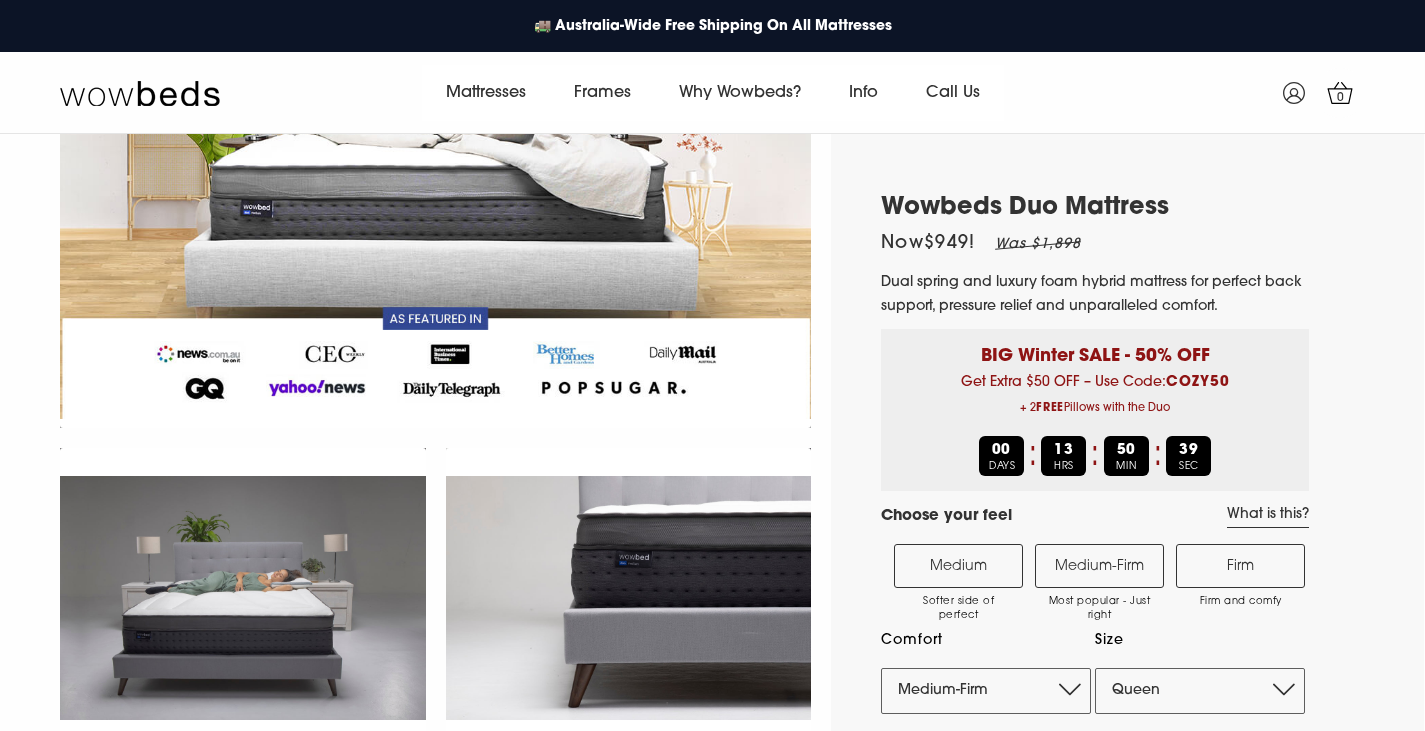 scroll, scrollTop: 0, scrollLeft: 0, axis: both 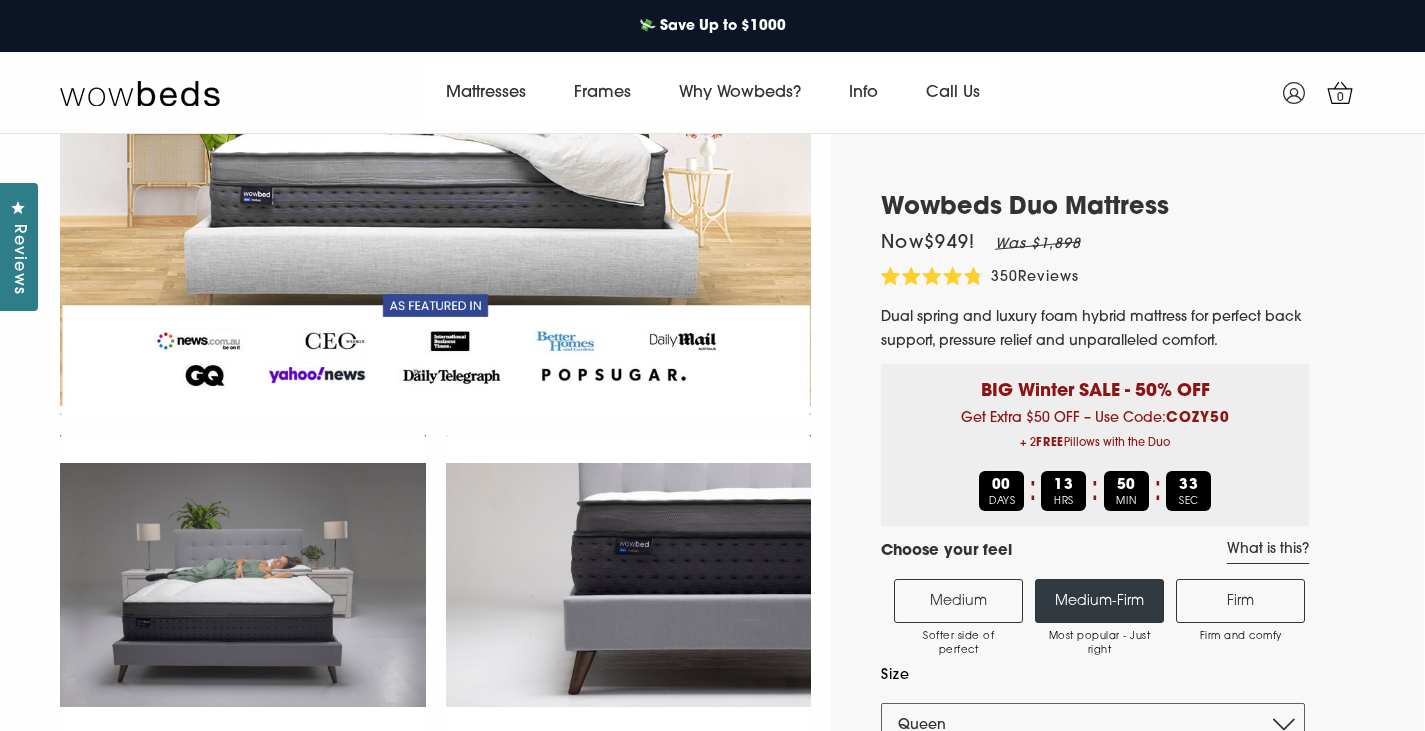 click on "Firm
Firm and comfy" at bounding box center (1240, 601) 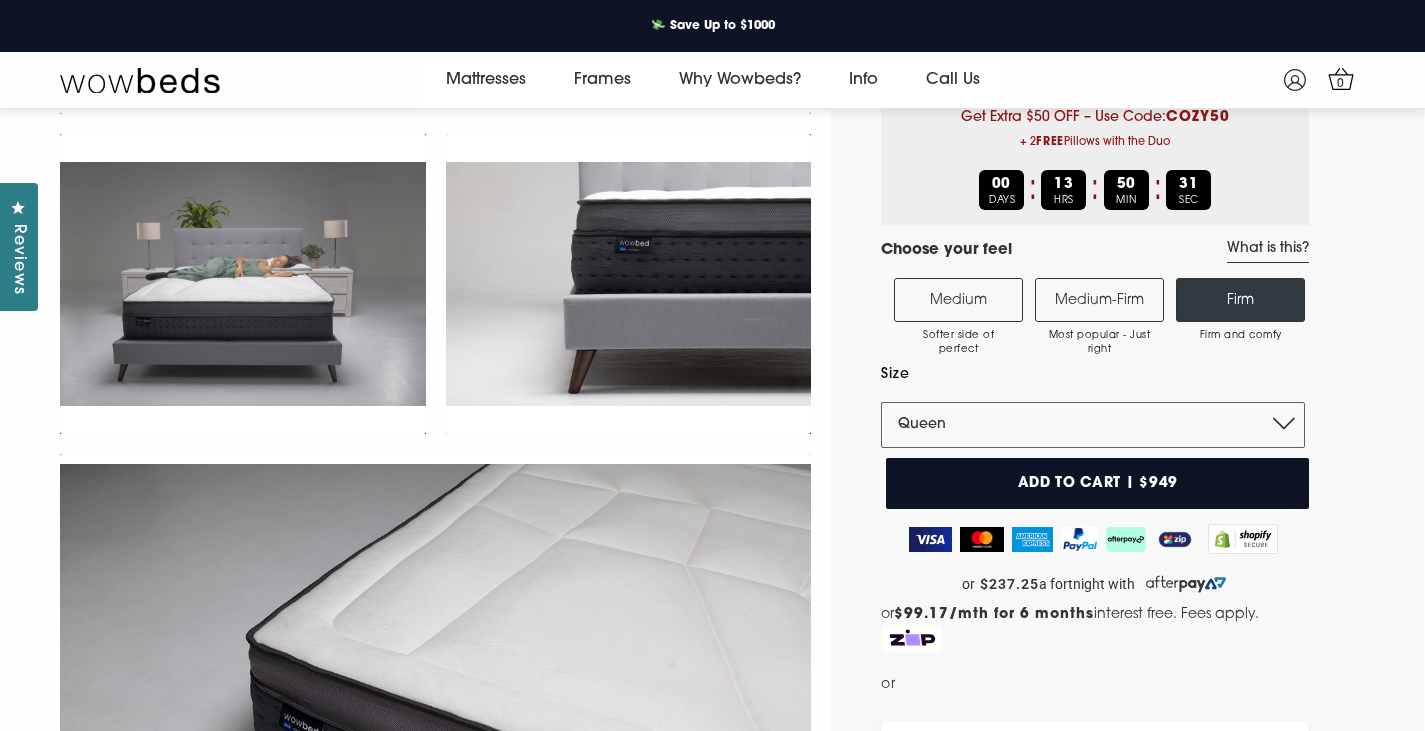 scroll, scrollTop: 276, scrollLeft: 0, axis: vertical 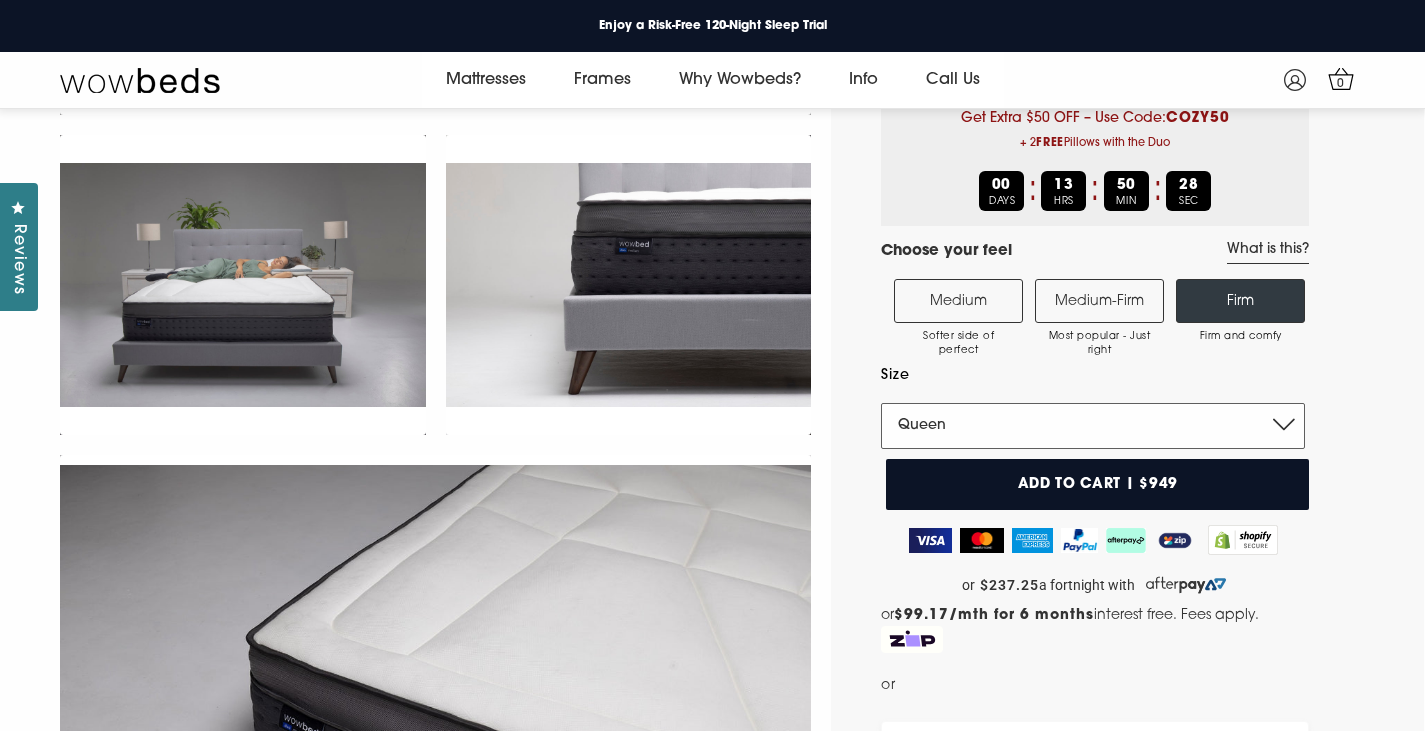 click on "Single King Single Double Queen King" at bounding box center (1093, 426) 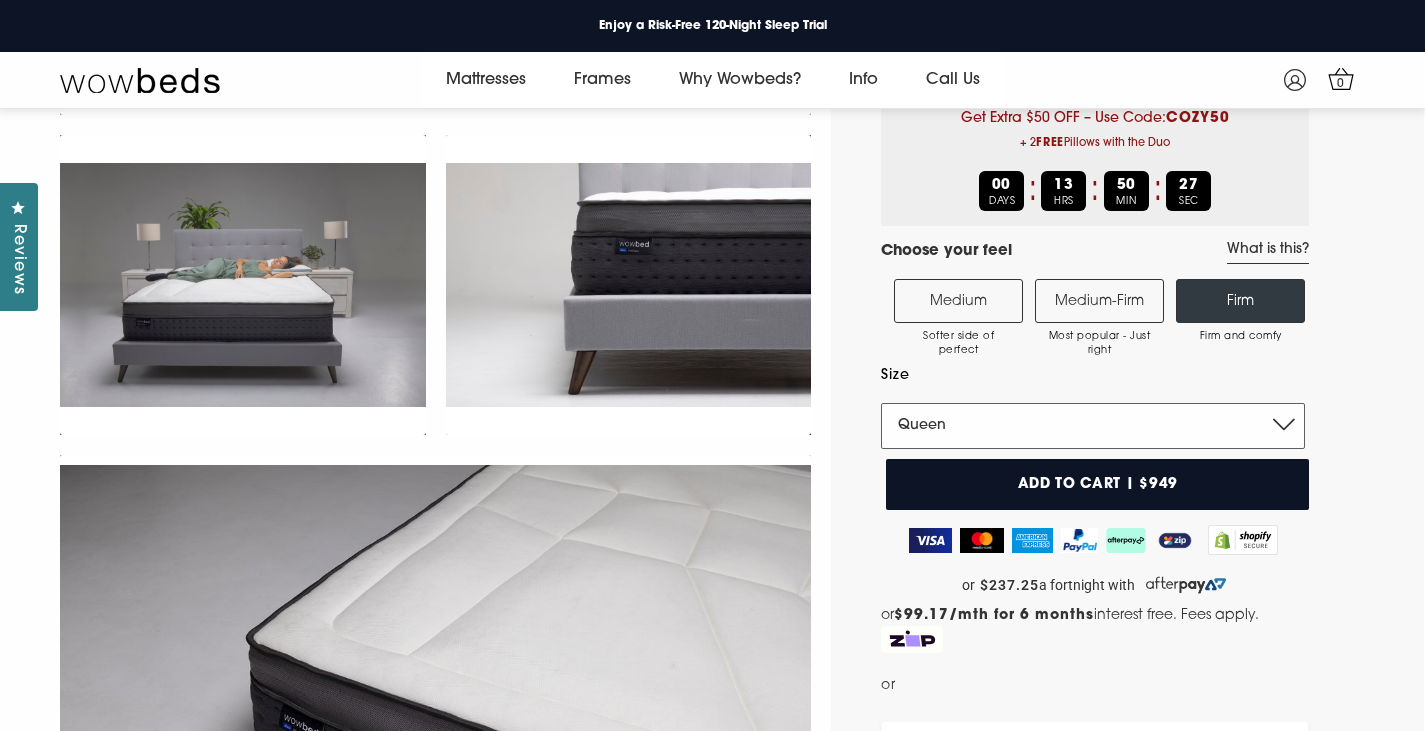 select on "King" 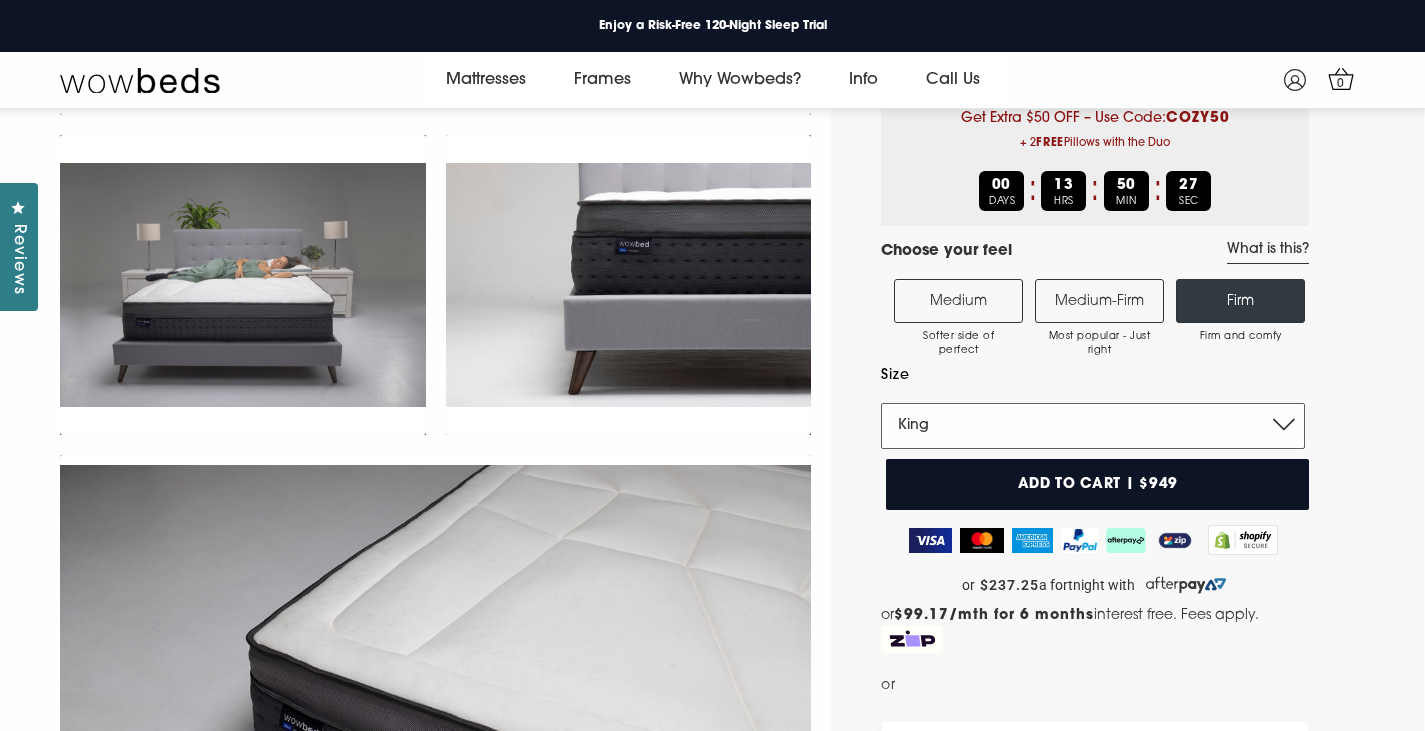 click on "Single King Single Double Queen King" at bounding box center [1093, 426] 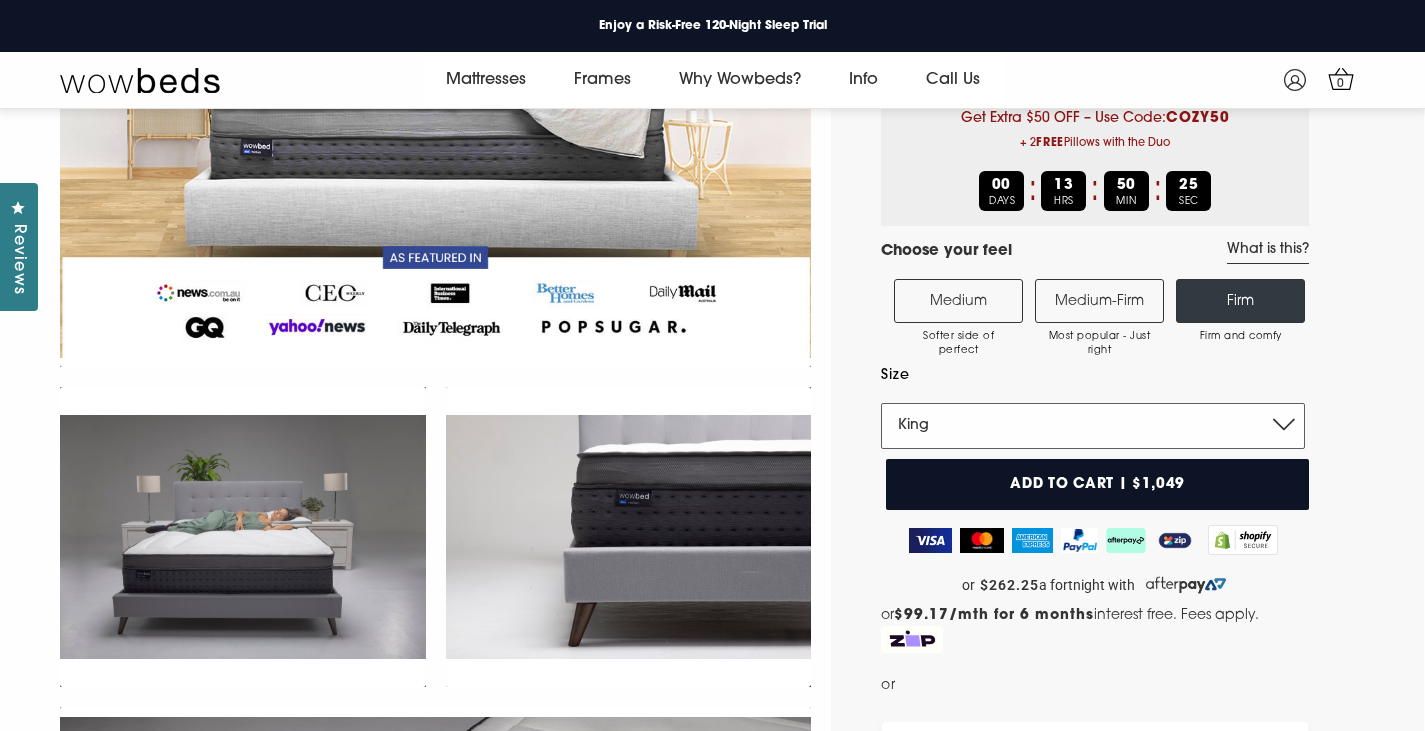 scroll, scrollTop: 0, scrollLeft: 0, axis: both 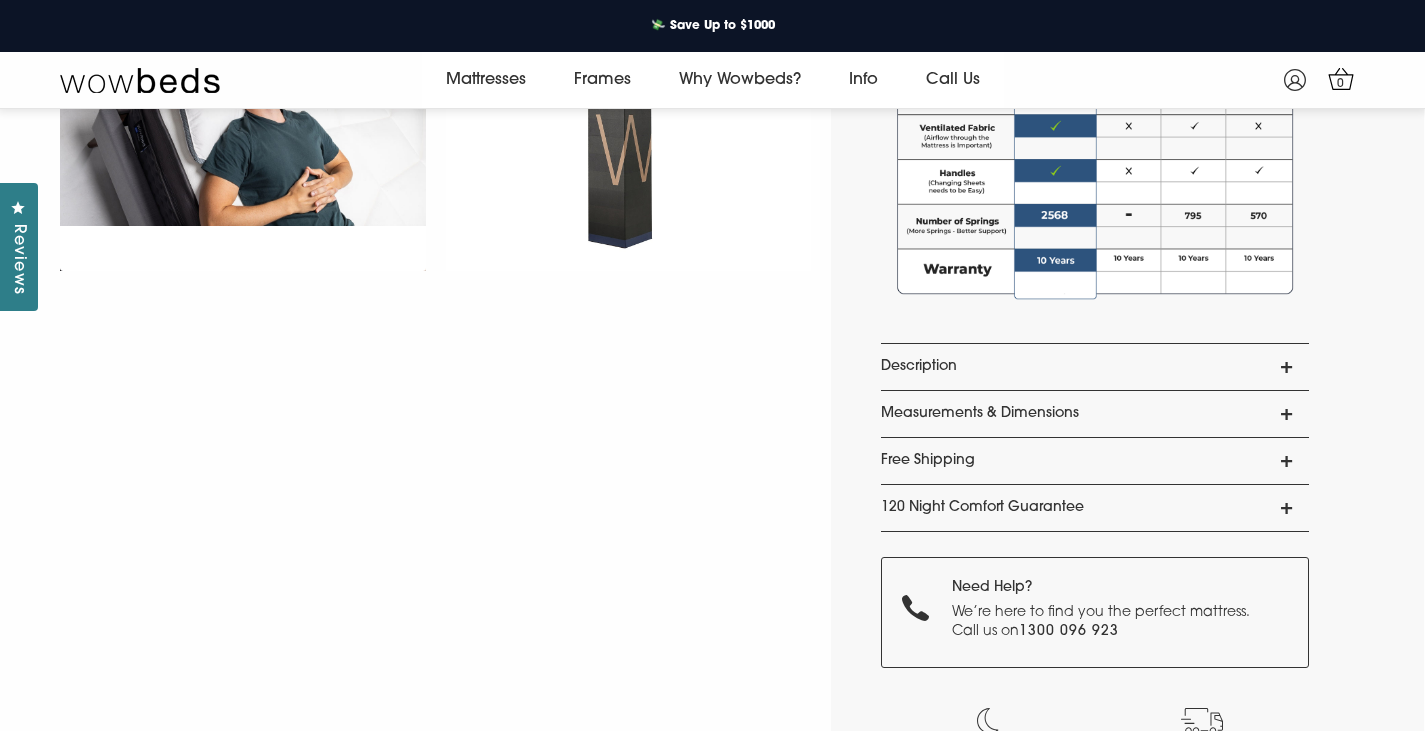 click on "Description" at bounding box center (1095, 367) 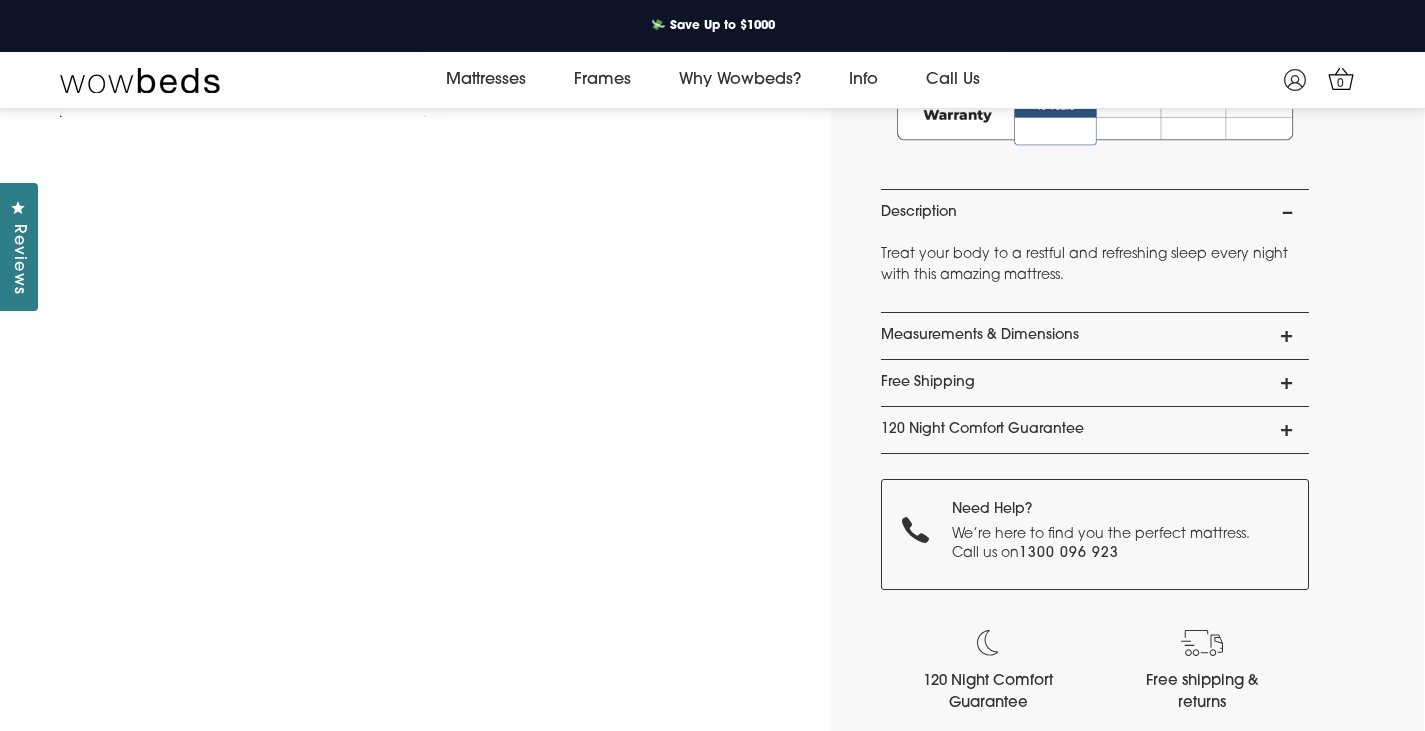 scroll, scrollTop: 1800, scrollLeft: 0, axis: vertical 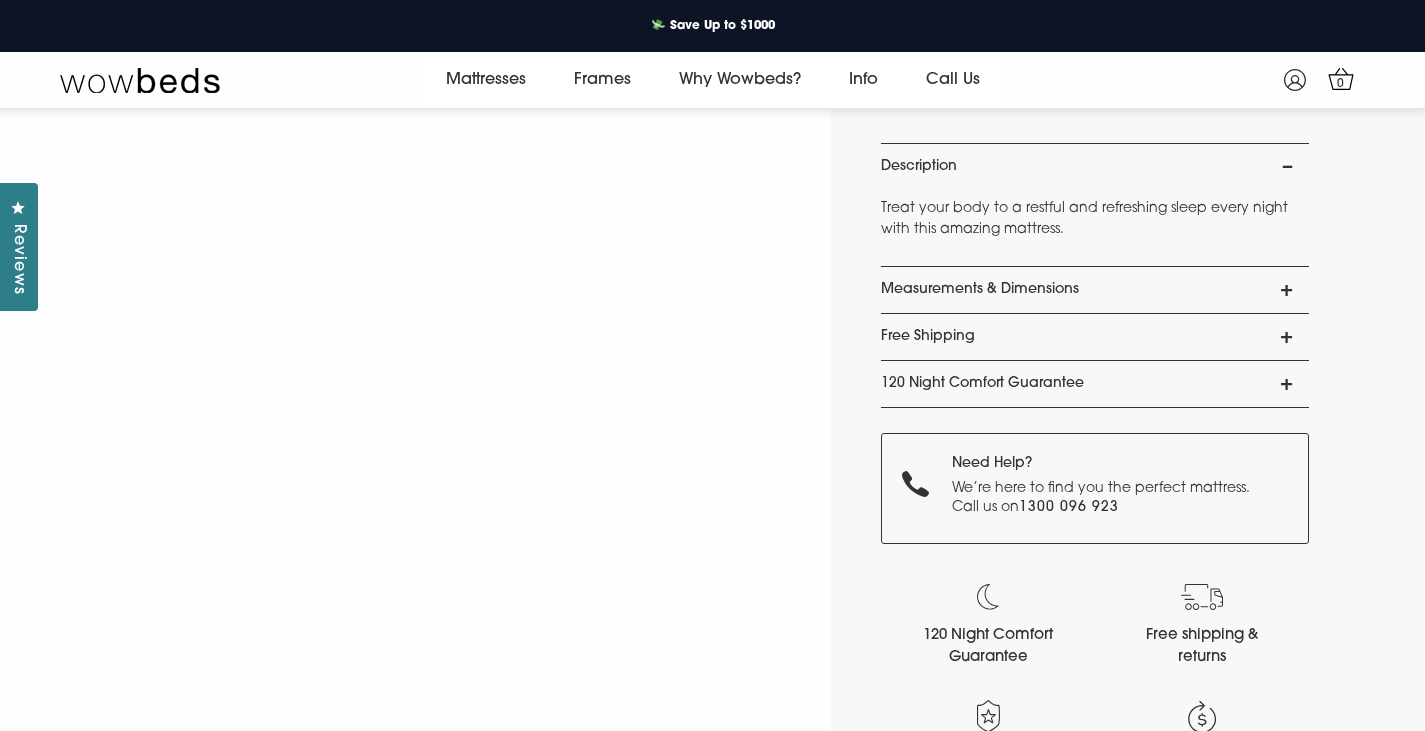 click on "Measurements & Dimensions" at bounding box center [1095, 290] 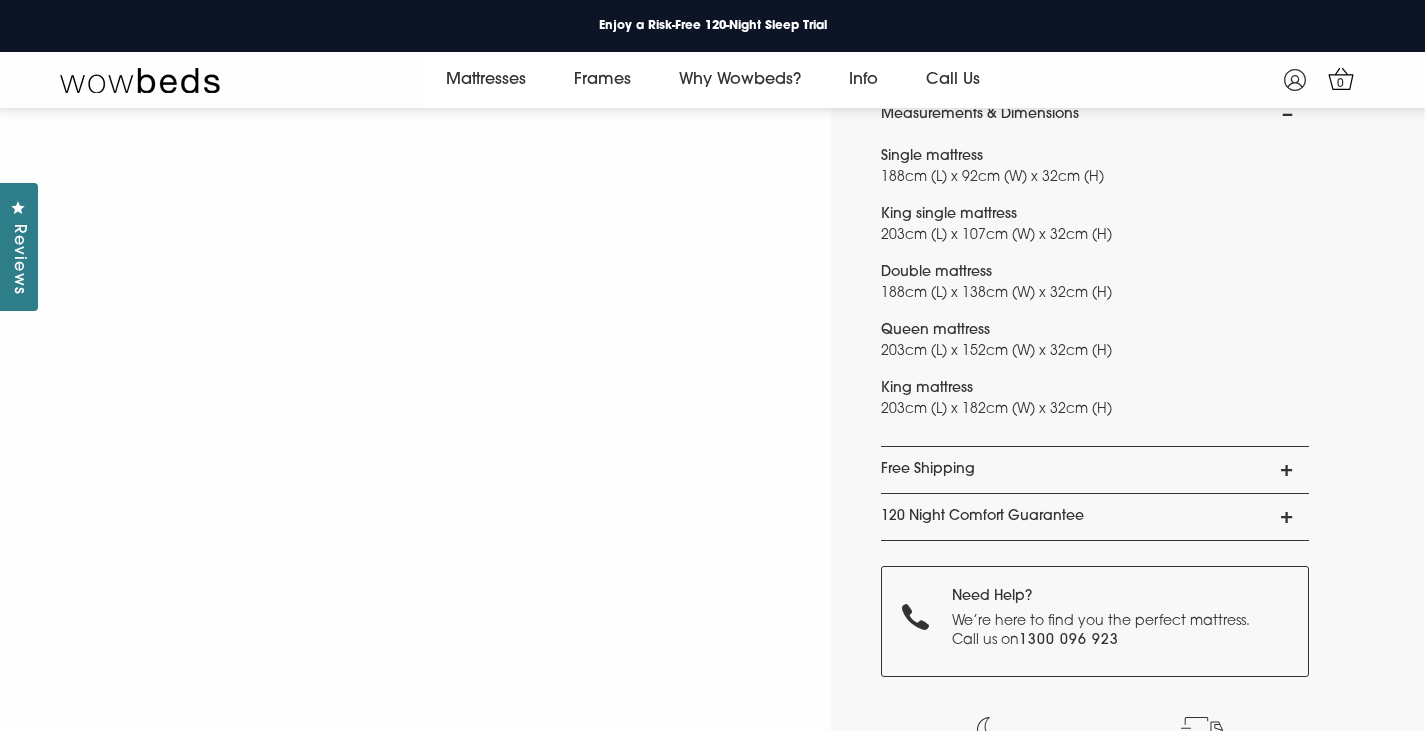 scroll, scrollTop: 1900, scrollLeft: 0, axis: vertical 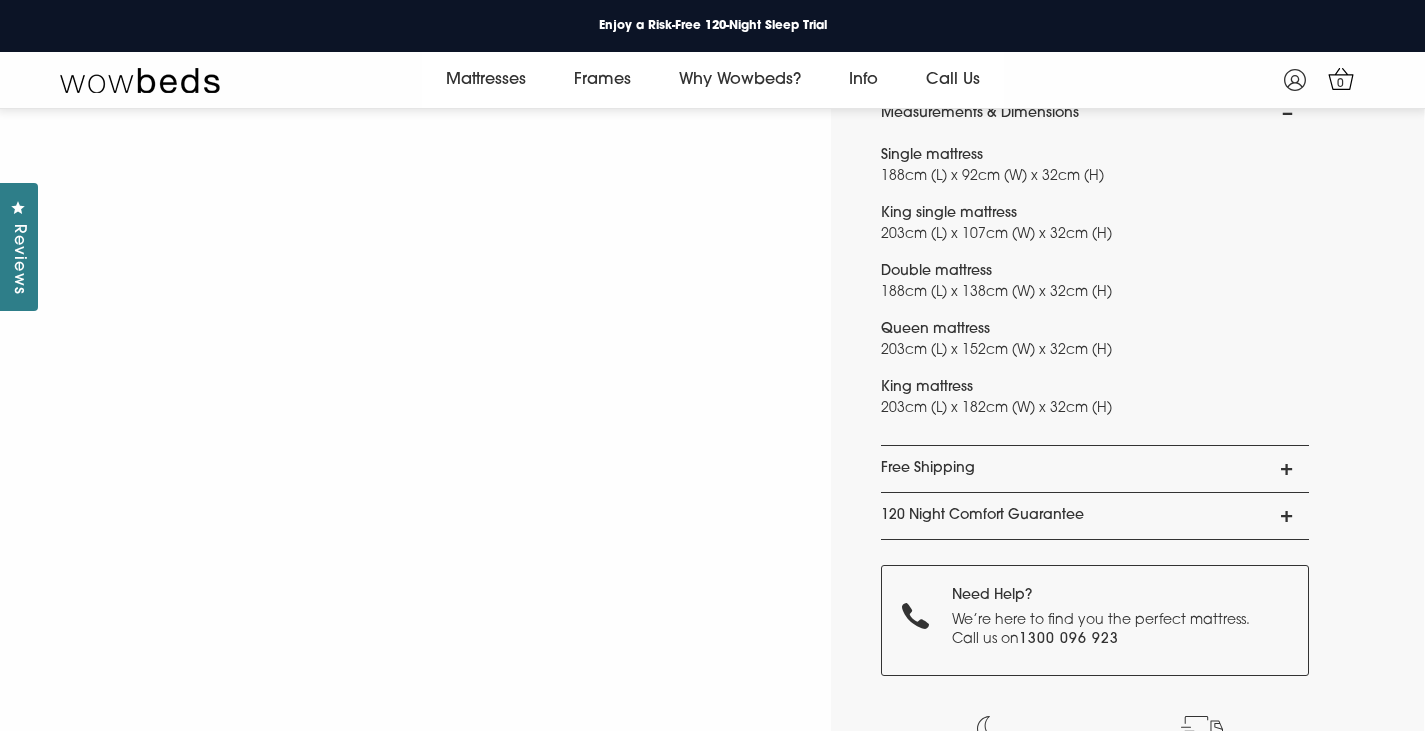 click on "Free Shipping" at bounding box center [1095, 469] 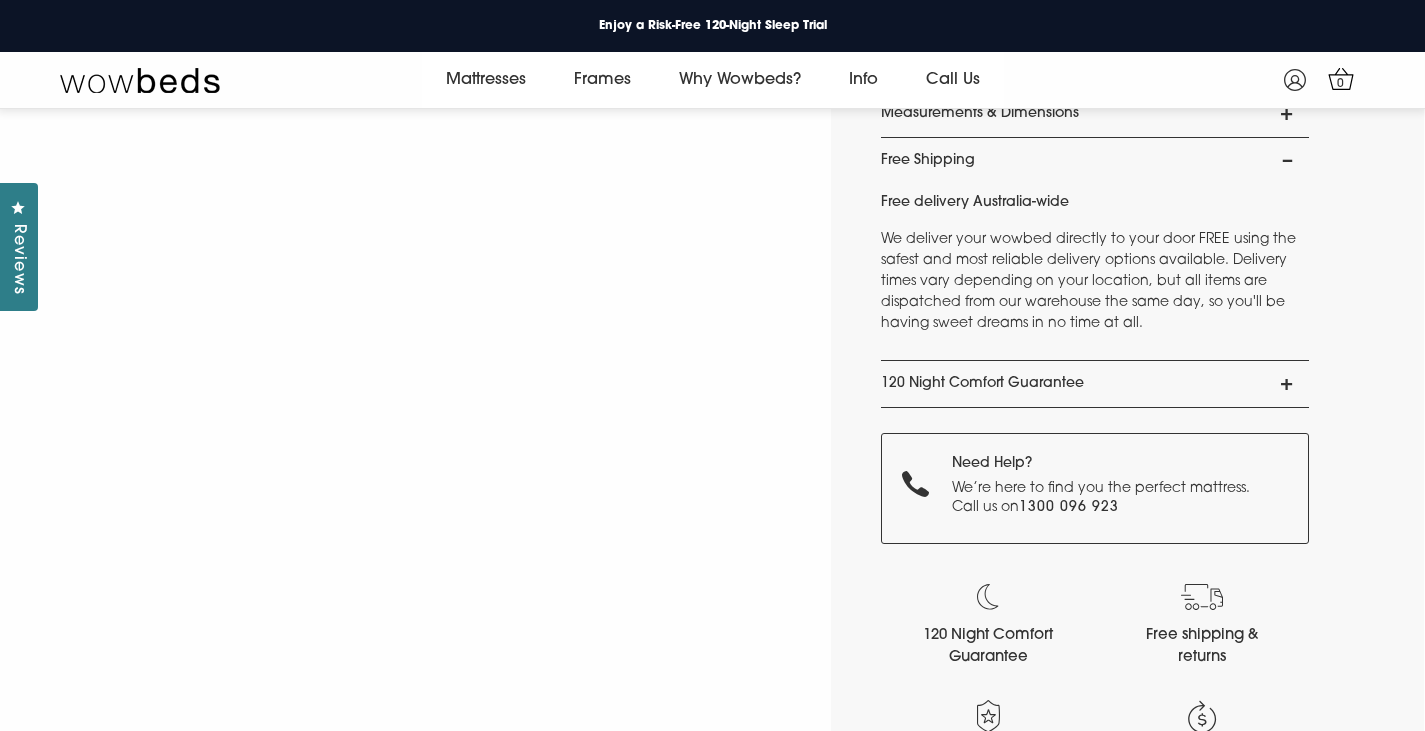 click on "120 Night Comfort Guarantee" at bounding box center (1095, 384) 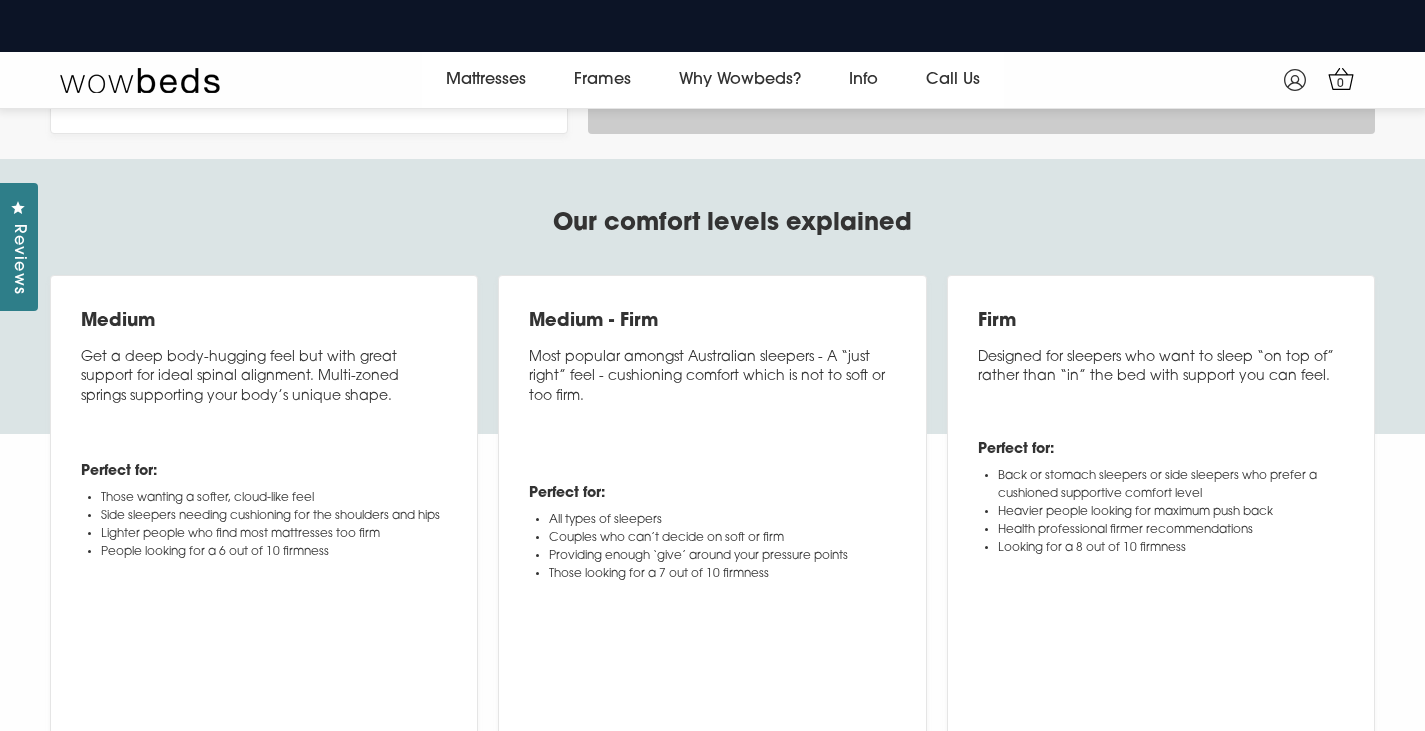scroll, scrollTop: 7800, scrollLeft: 0, axis: vertical 